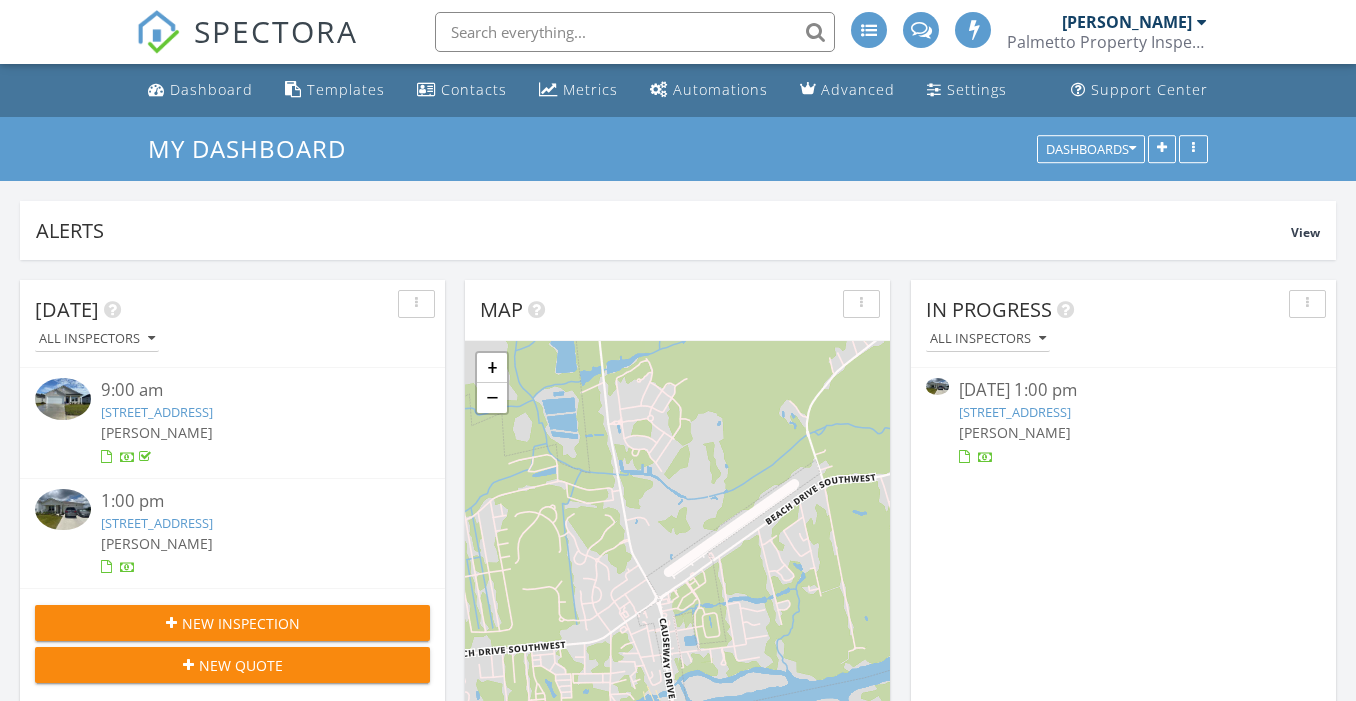scroll, scrollTop: 0, scrollLeft: 0, axis: both 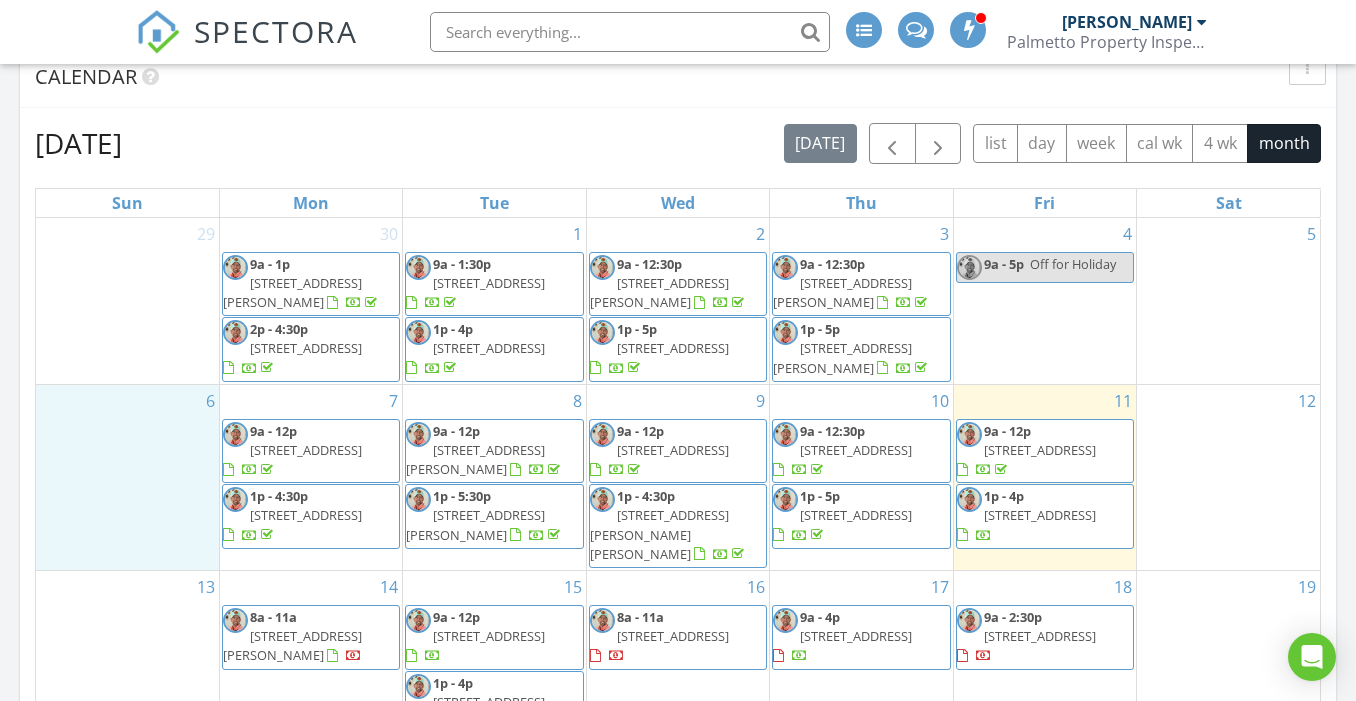 click on "6" at bounding box center [127, 477] 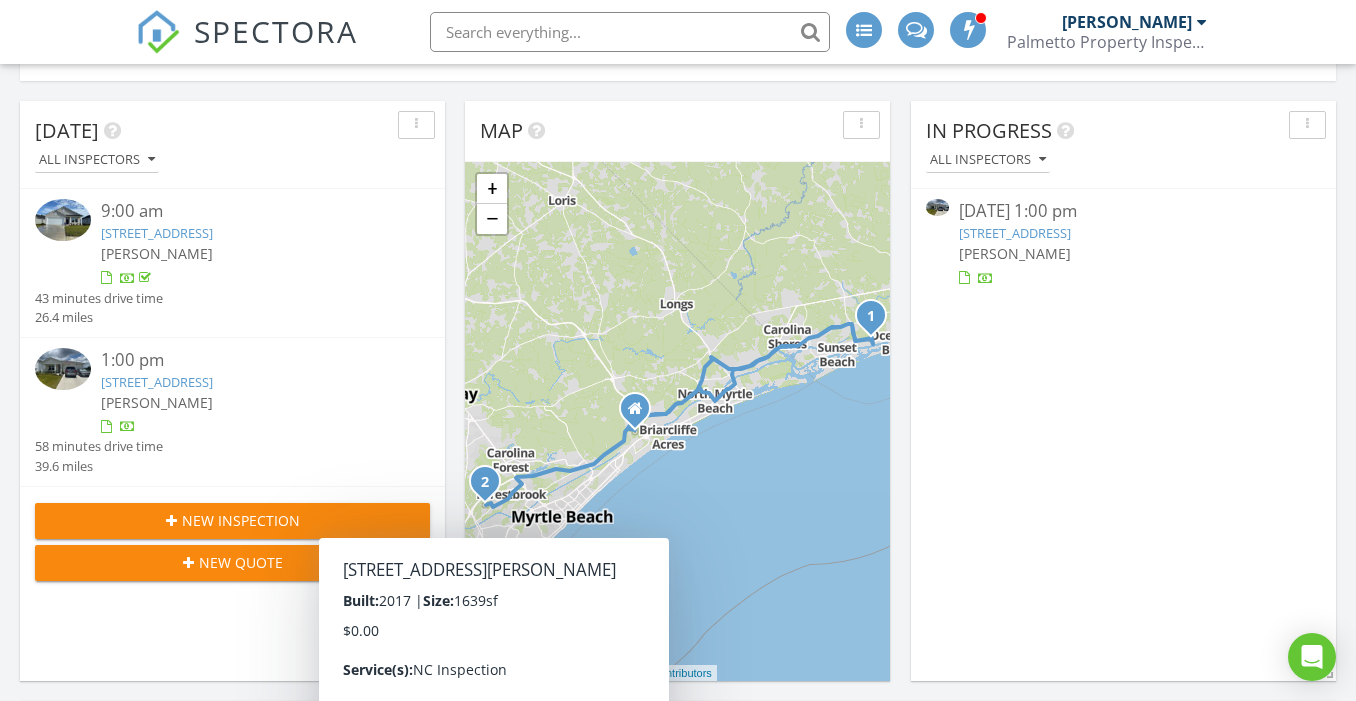 scroll, scrollTop: 177, scrollLeft: 0, axis: vertical 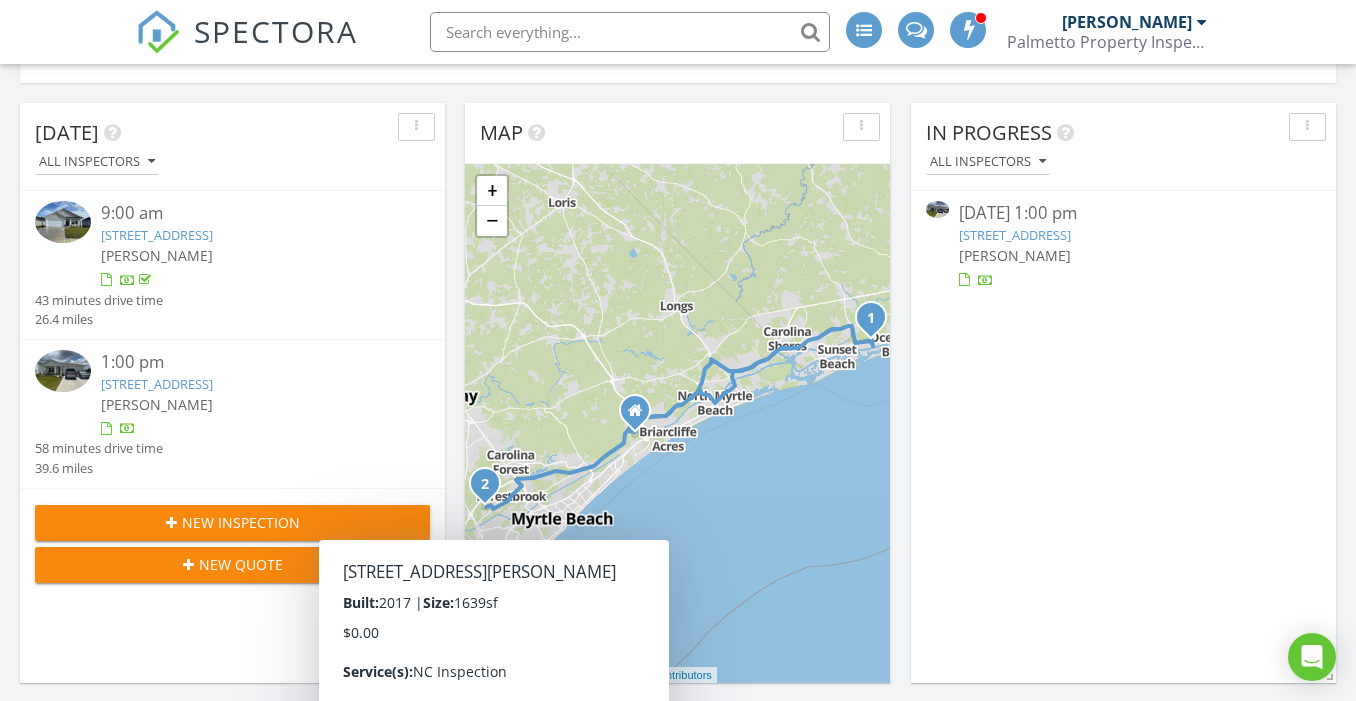 click at bounding box center (171, 523) 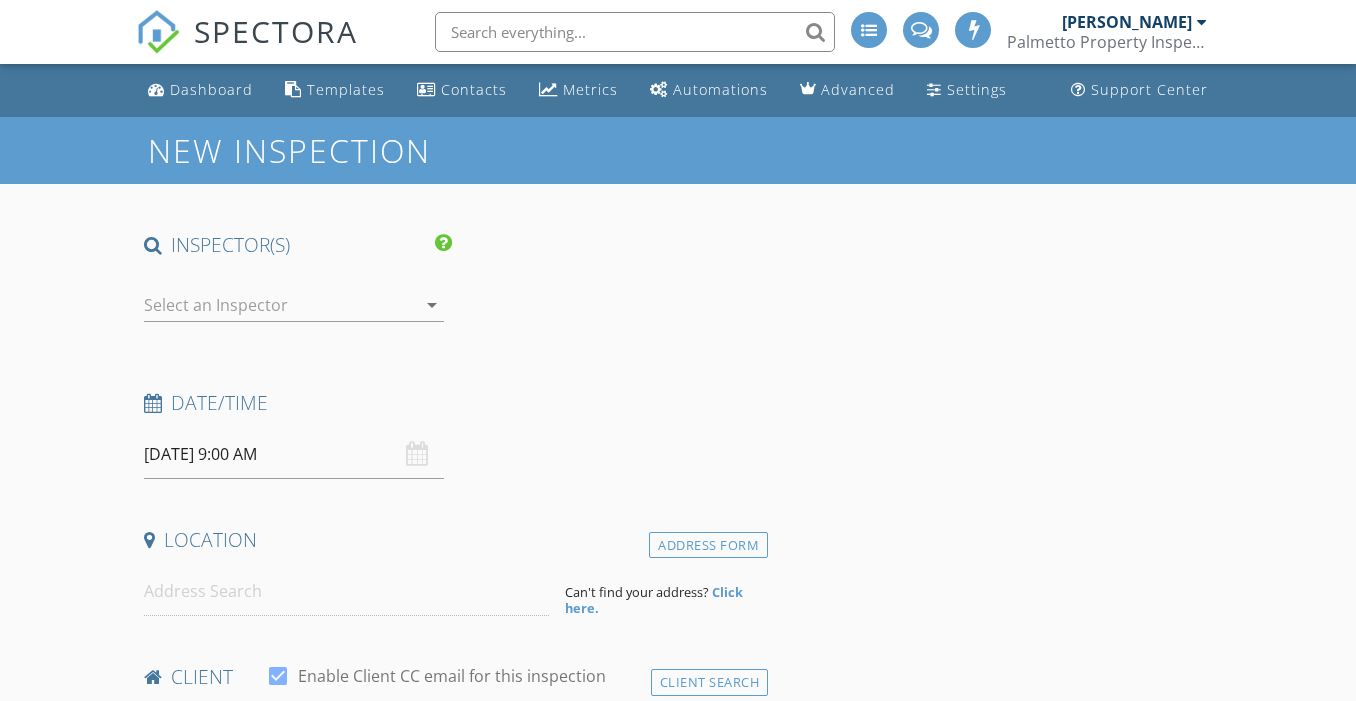 scroll, scrollTop: 0, scrollLeft: 0, axis: both 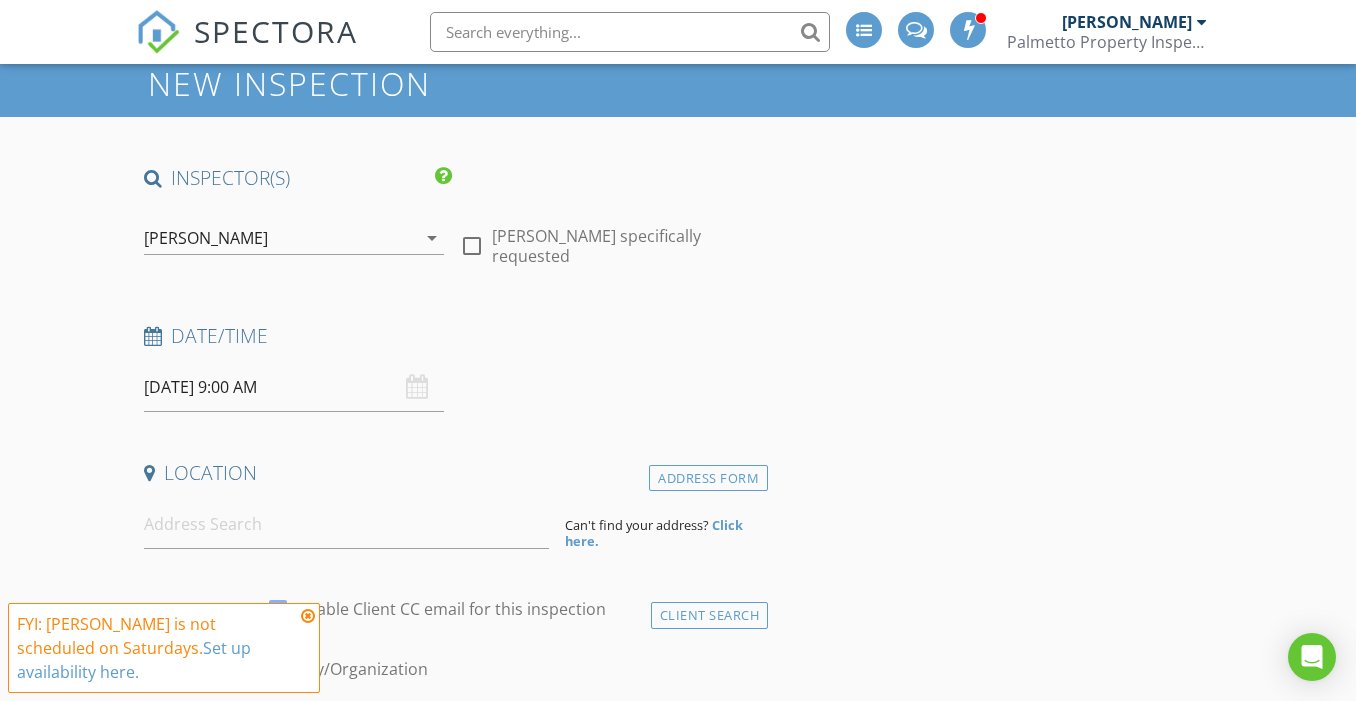 click at bounding box center [308, 616] 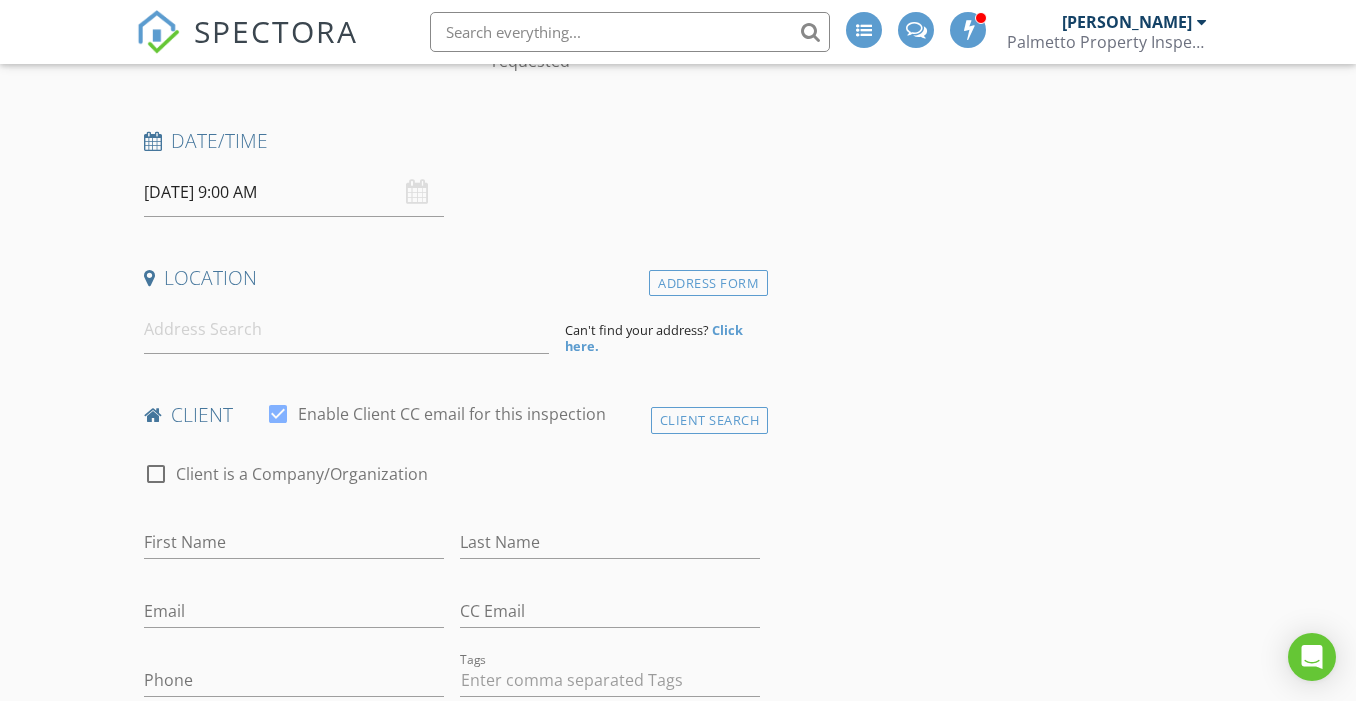 scroll, scrollTop: 261, scrollLeft: 0, axis: vertical 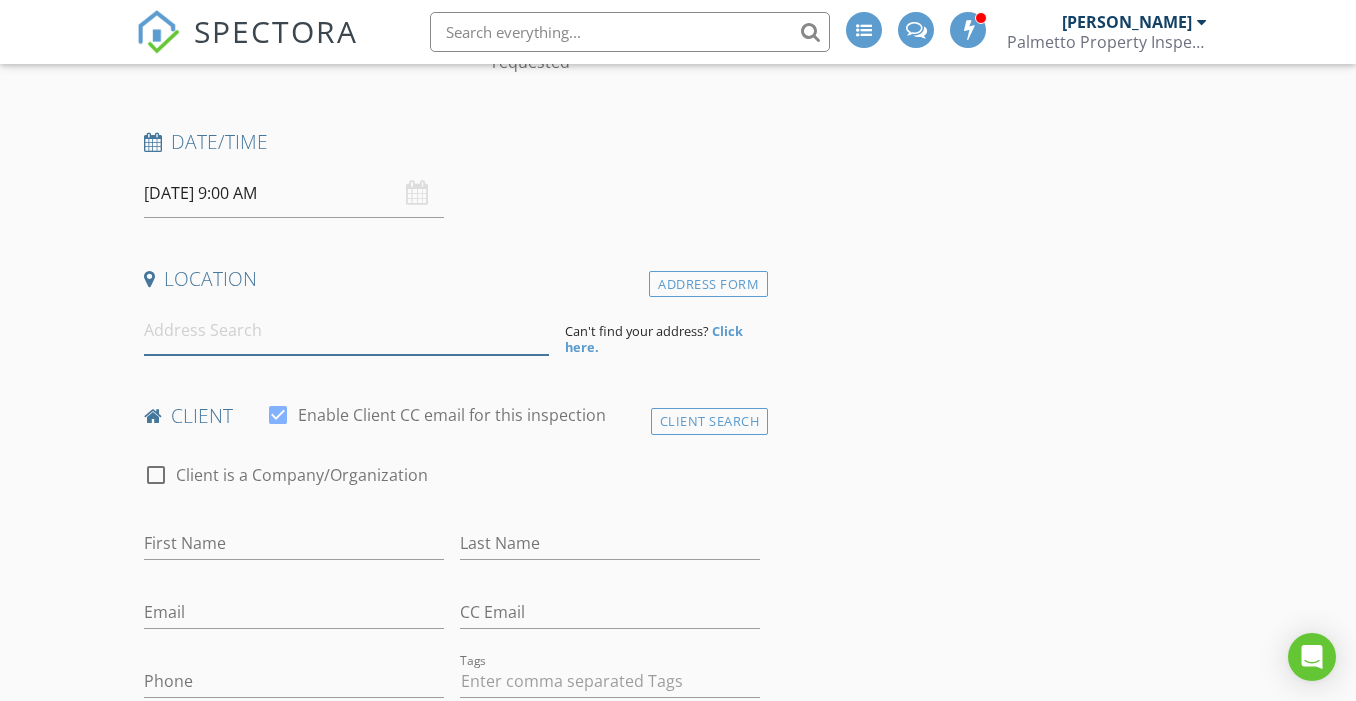 click at bounding box center [347, 330] 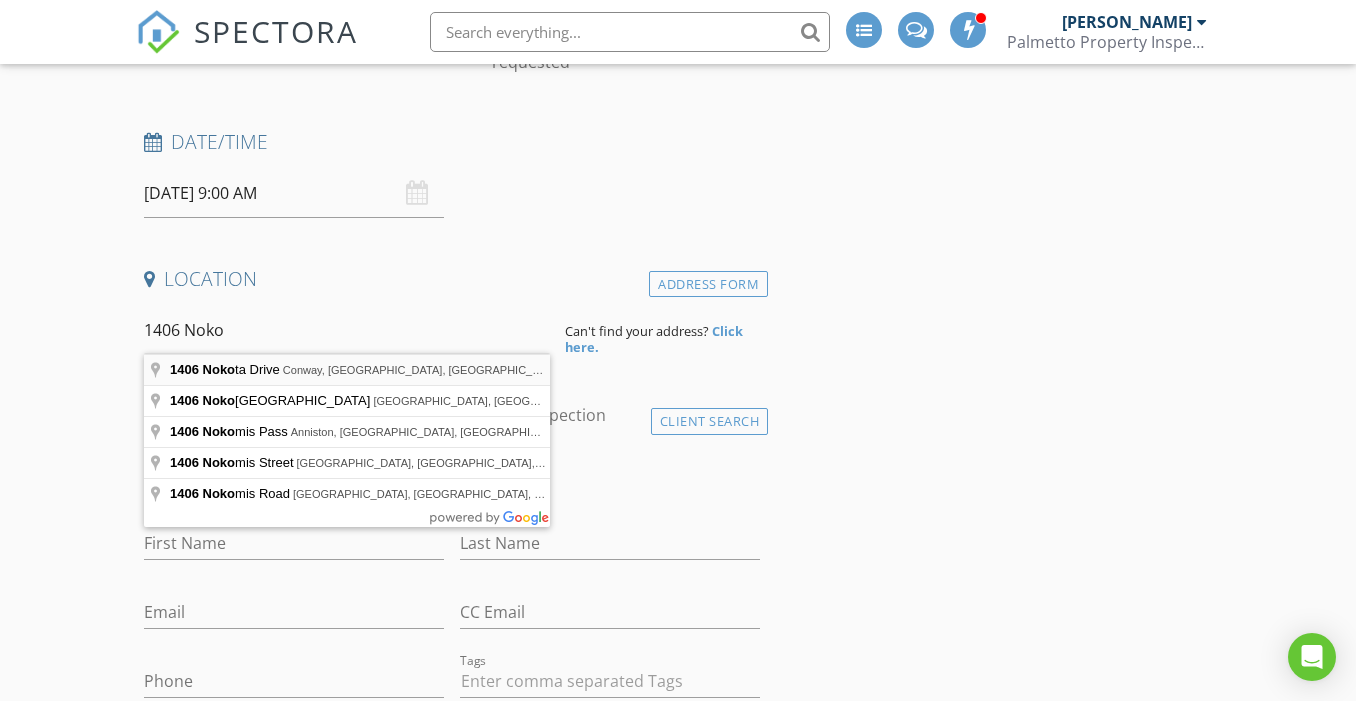 type on "1406 Nokota Drive, Conway, SC, USA" 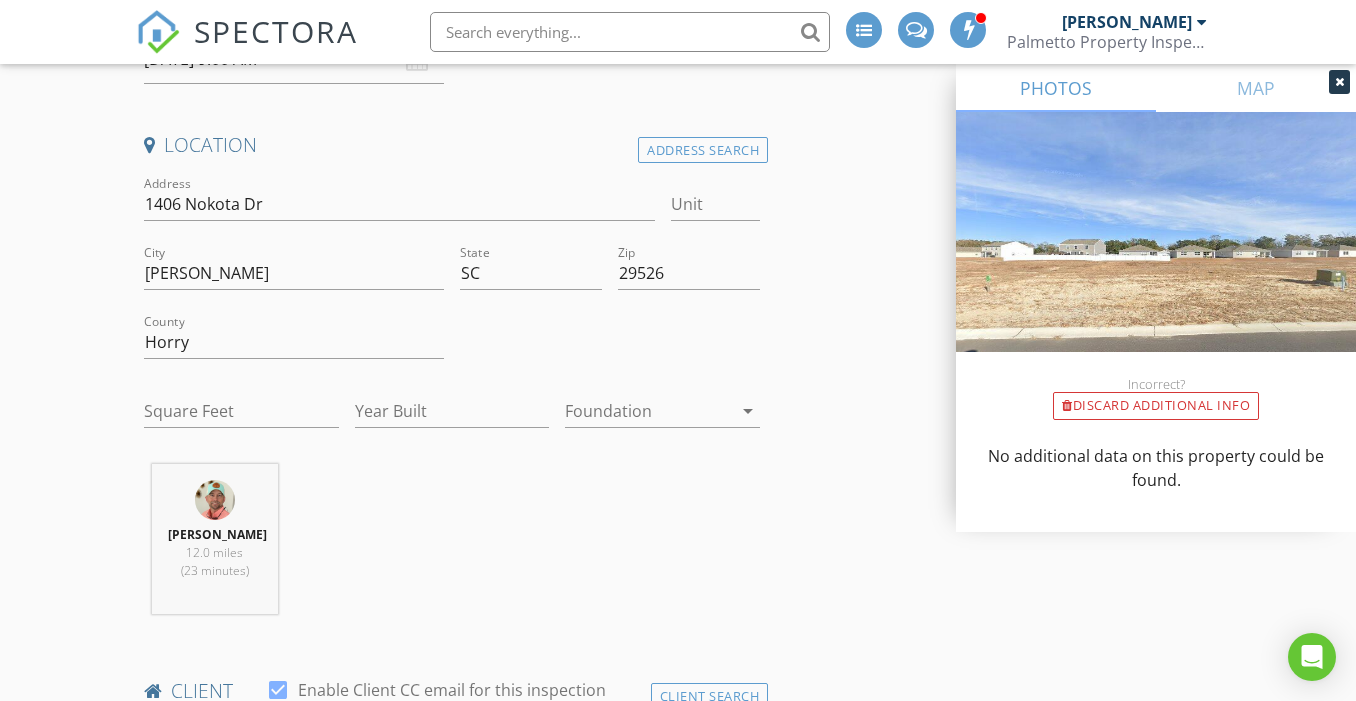 scroll, scrollTop: 396, scrollLeft: 0, axis: vertical 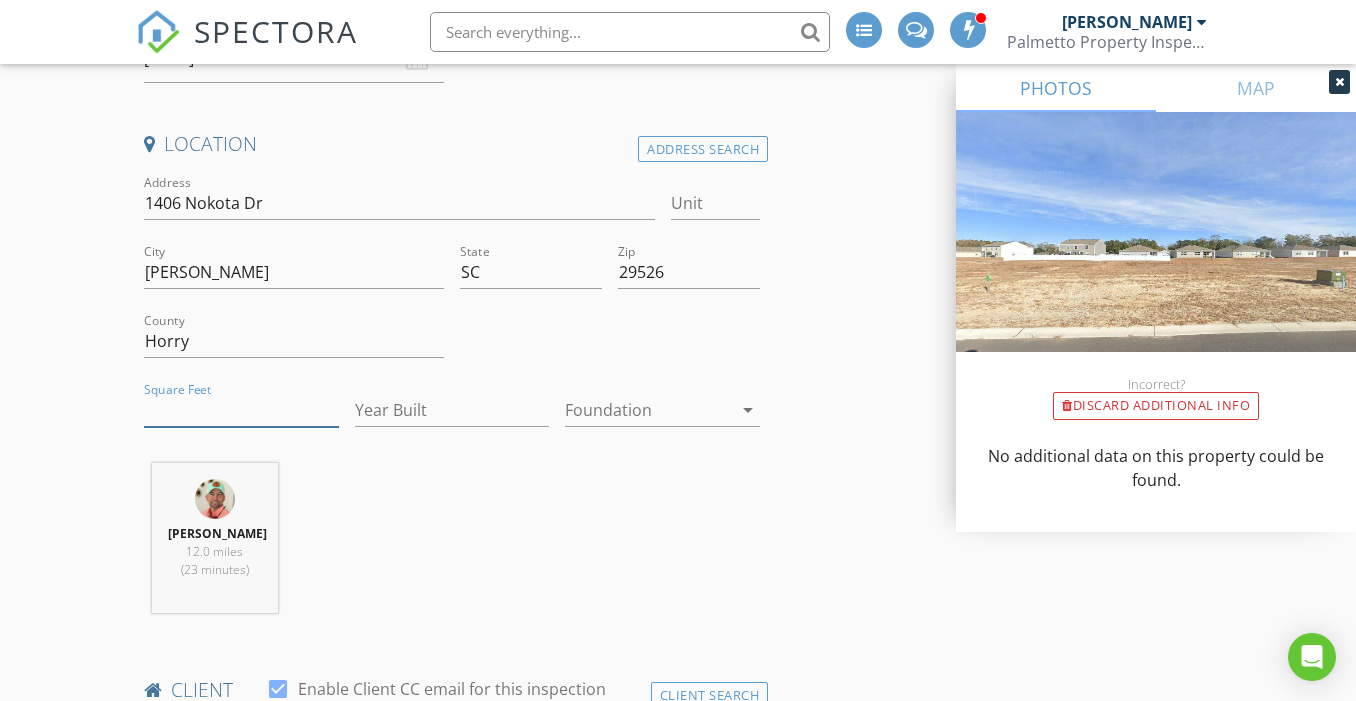 click on "Square Feet" at bounding box center (241, 410) 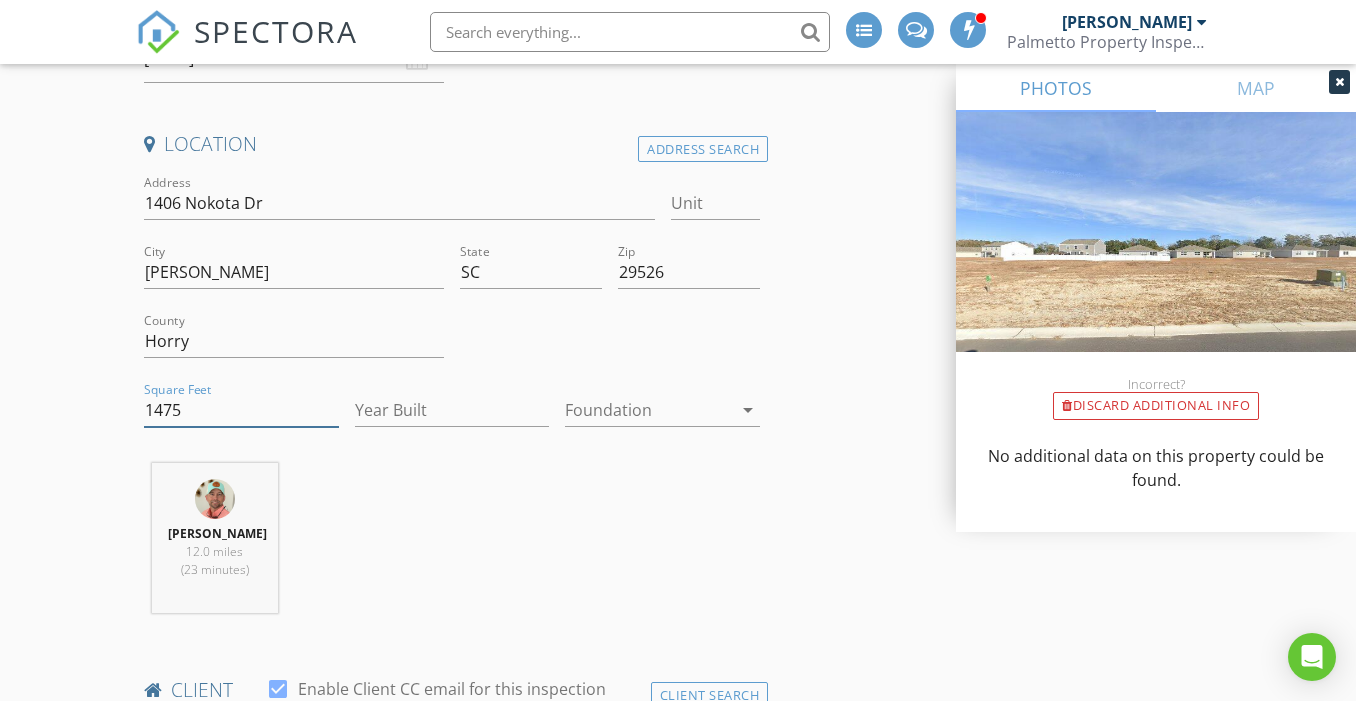 type on "1475" 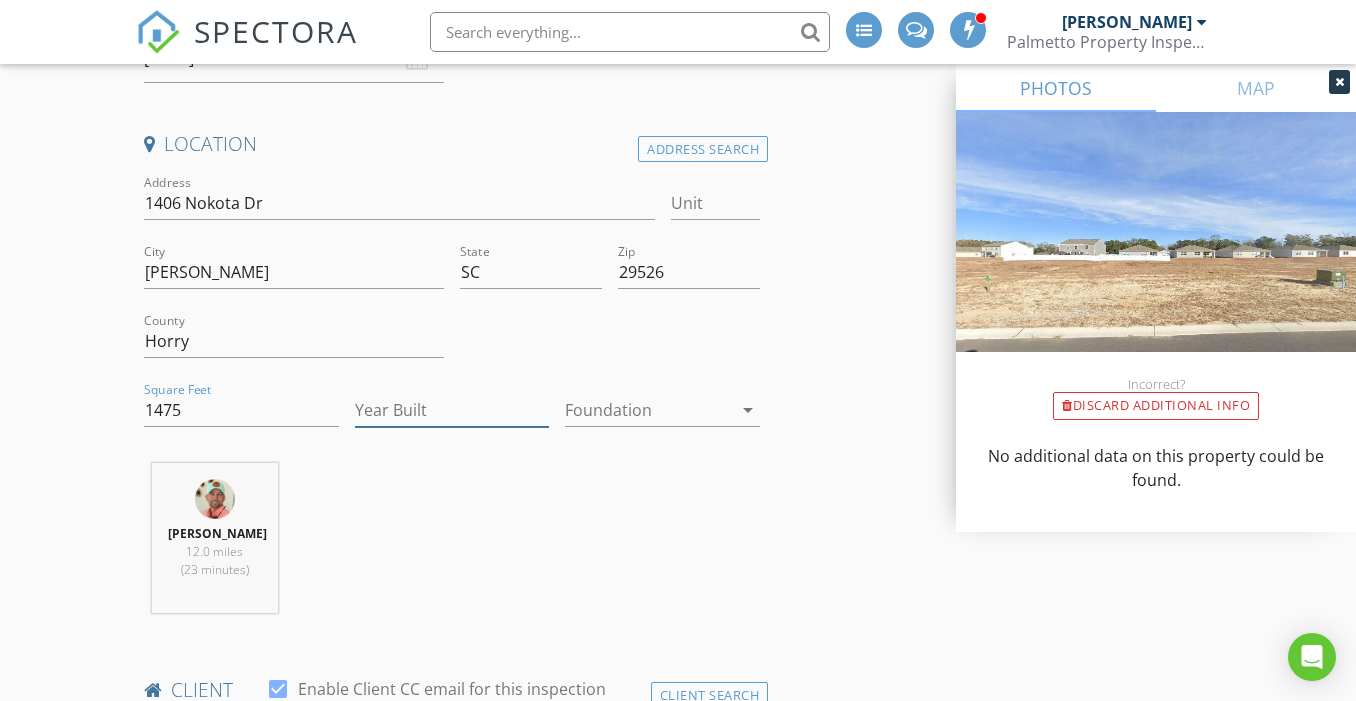 click on "Year Built" at bounding box center [452, 410] 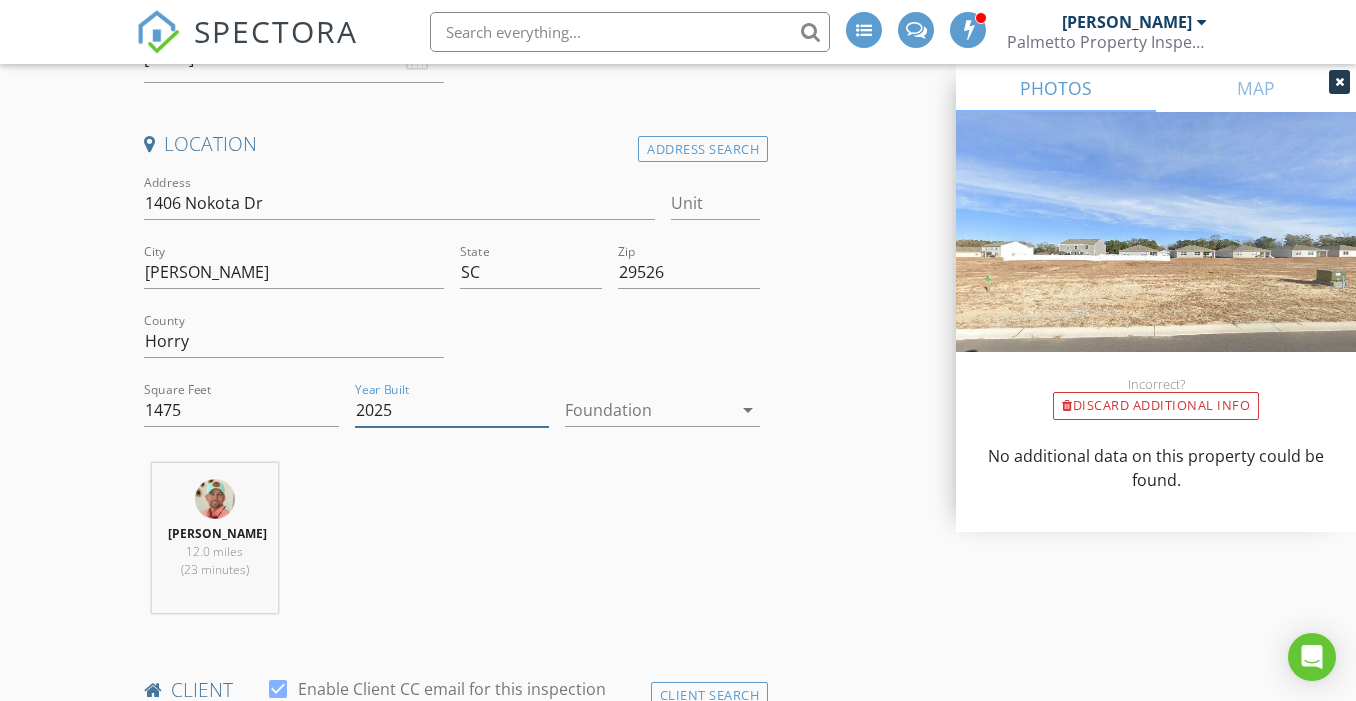type on "2025" 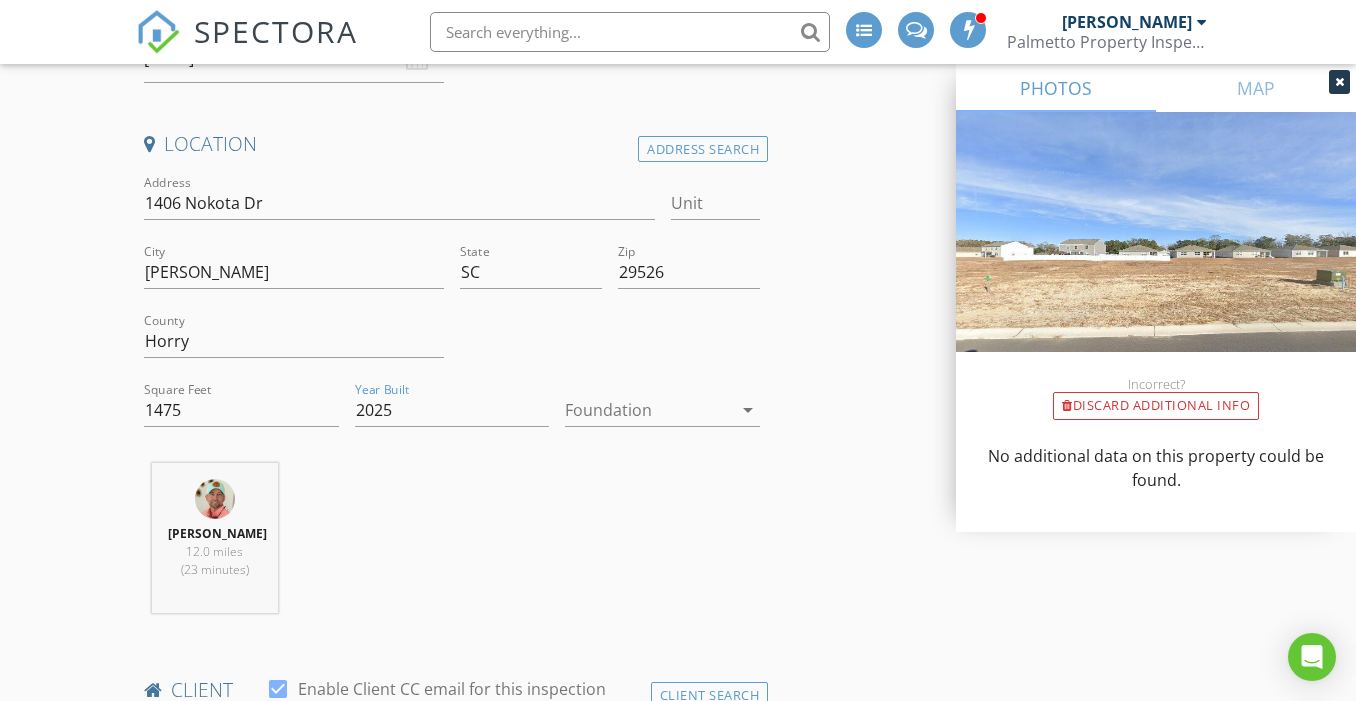 click at bounding box center [648, 410] 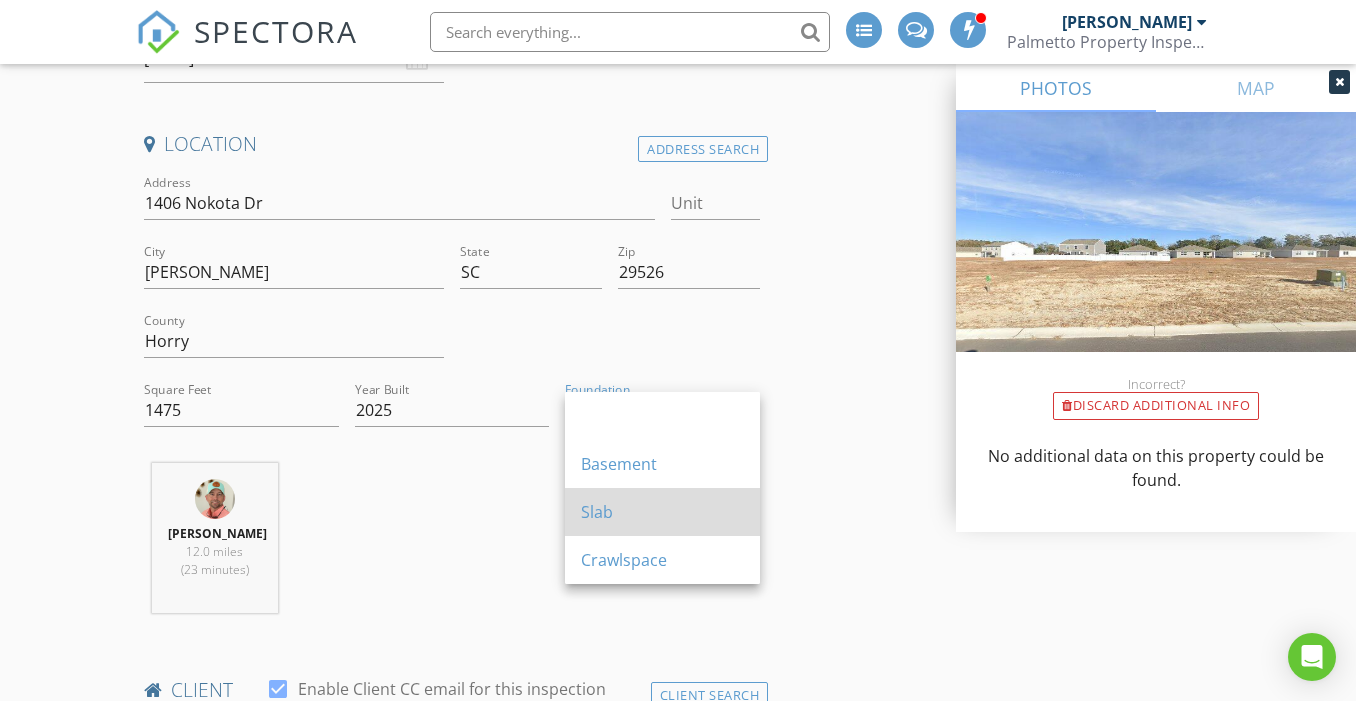 click on "Slab" at bounding box center [662, 512] 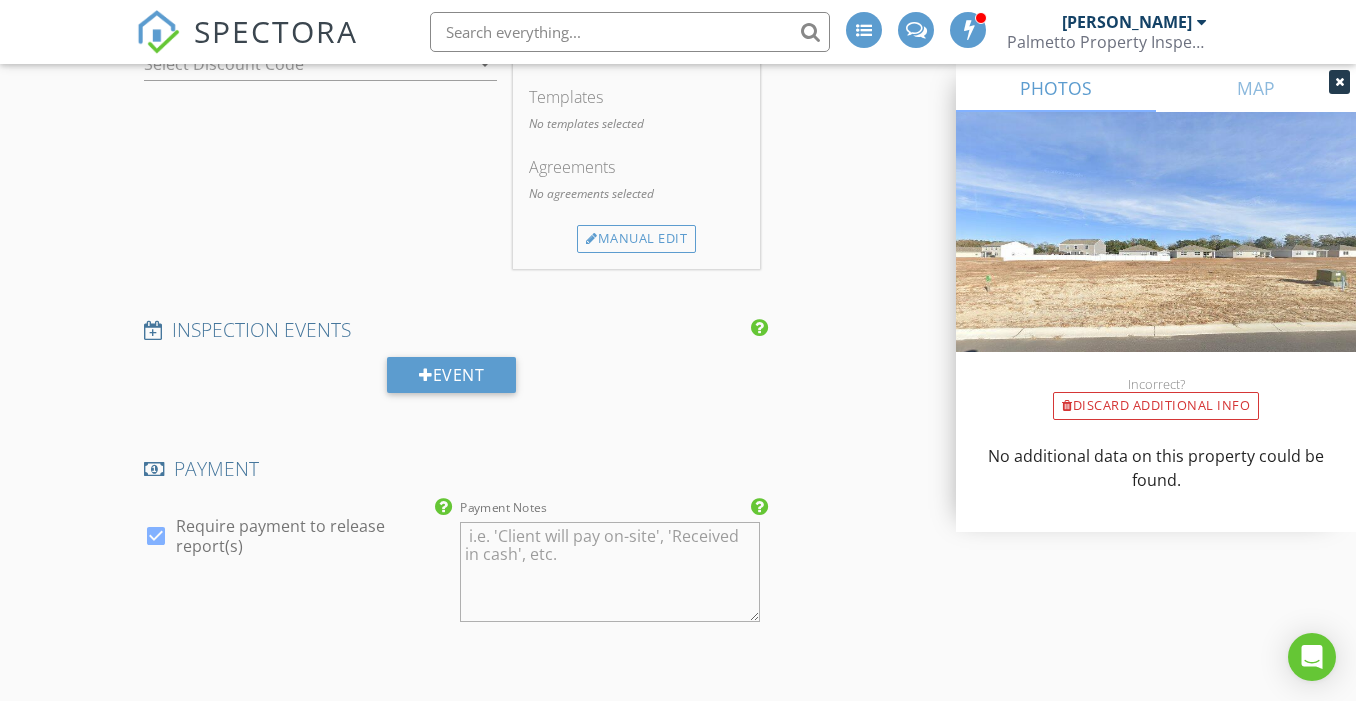 scroll, scrollTop: 1343, scrollLeft: 0, axis: vertical 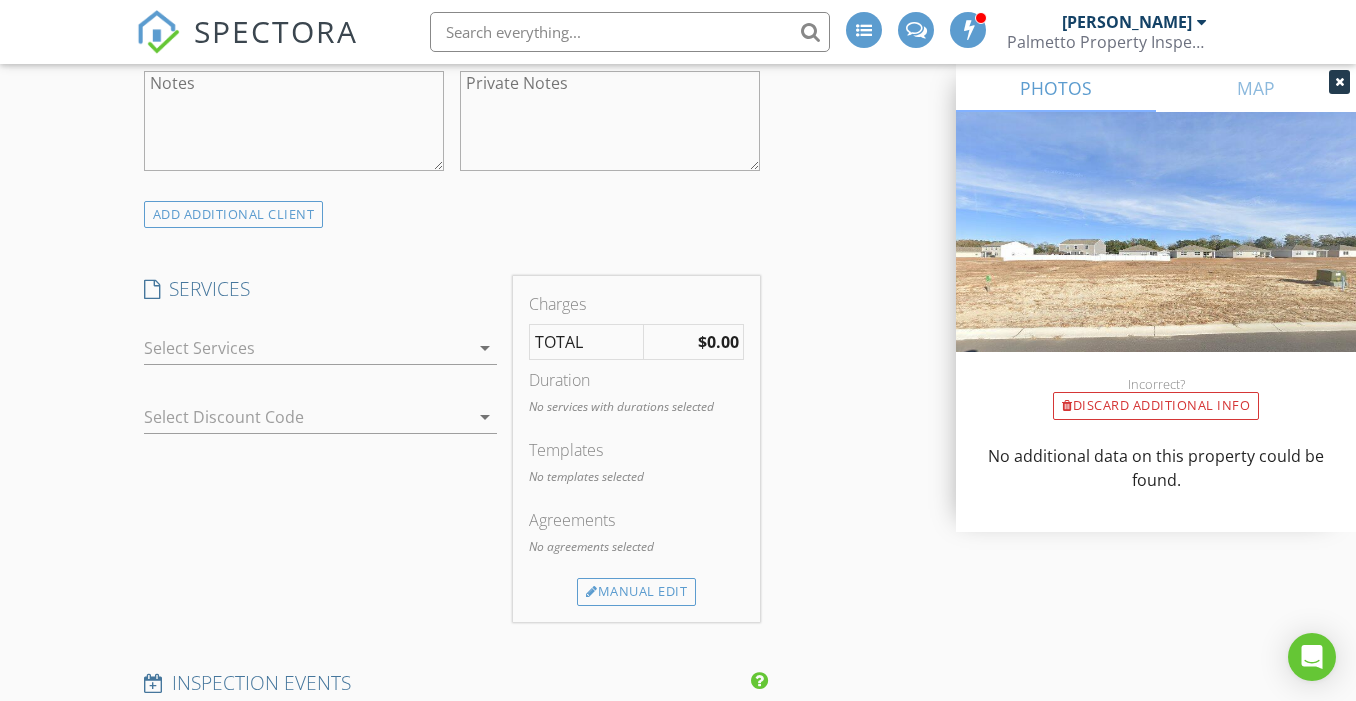 click at bounding box center (306, 348) 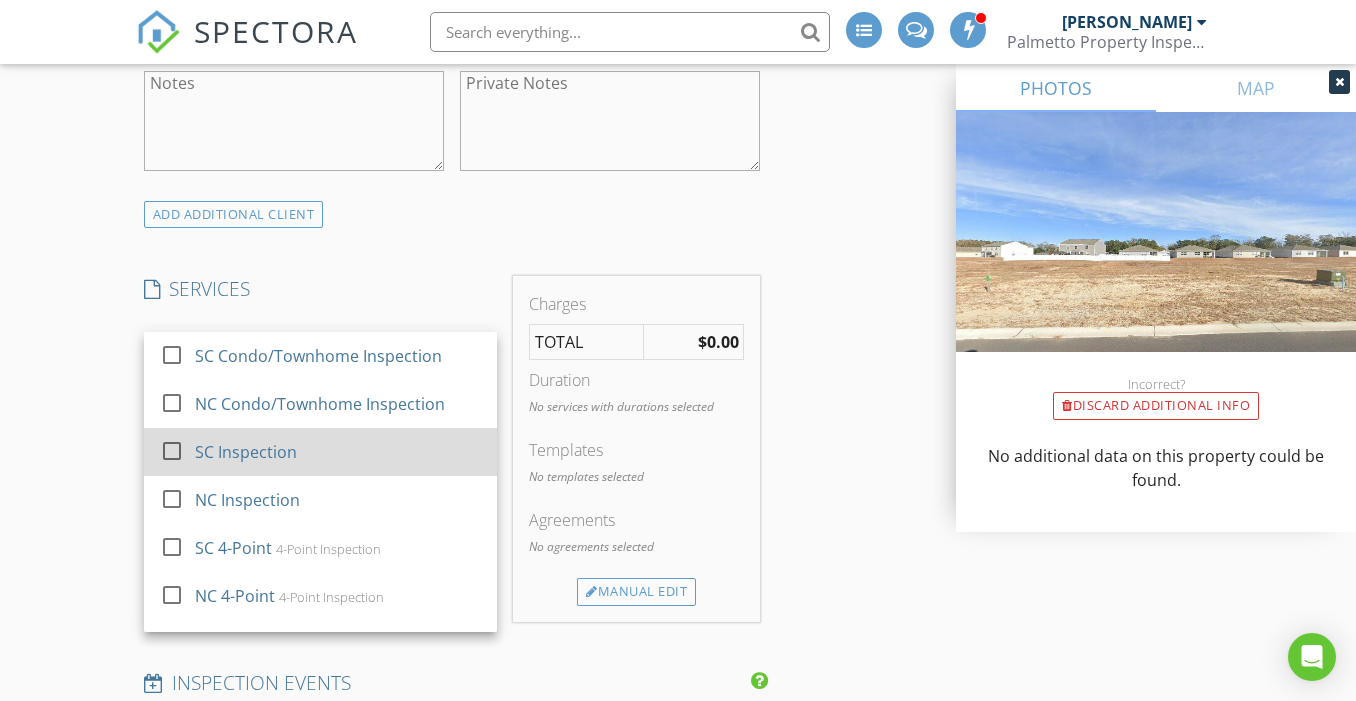 click at bounding box center [172, 451] 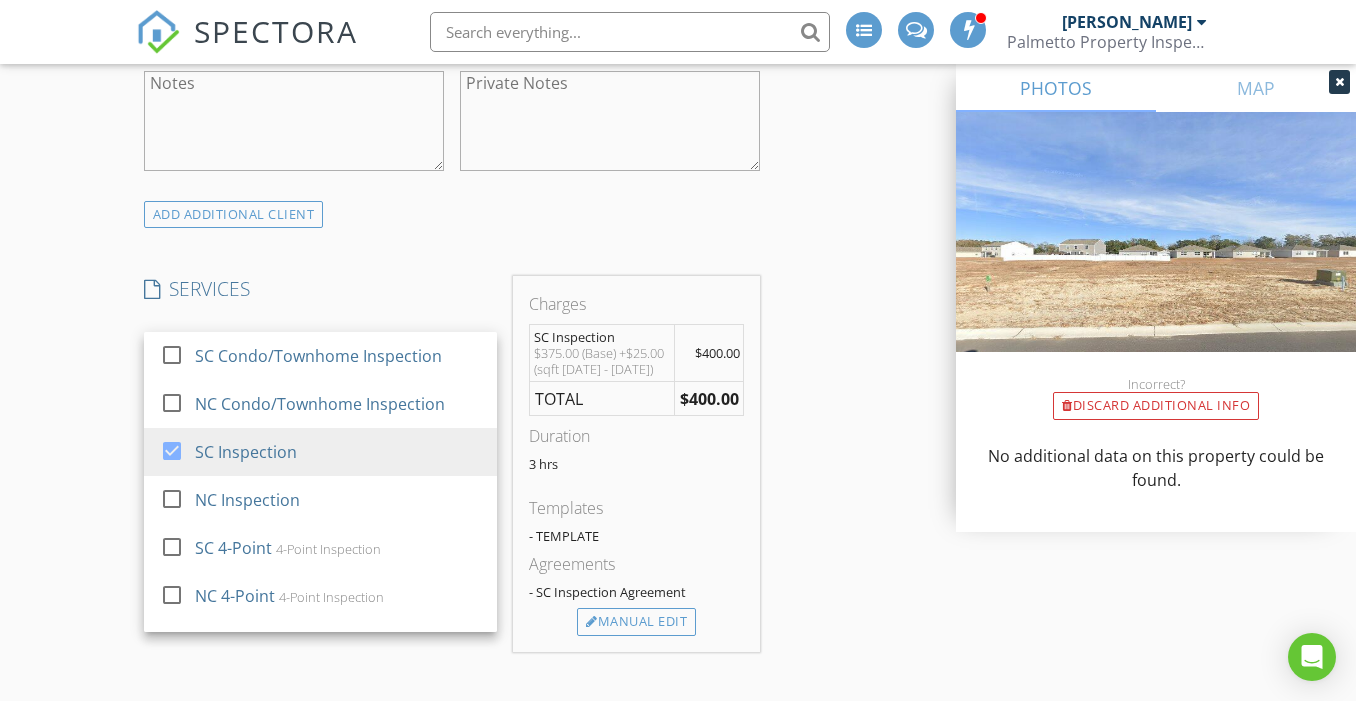 click on "INSPECTOR(S)
check_box   Rusty Richardson   PRIMARY   Rusty Richardson arrow_drop_down   check_box_outline_blank Rusty Richardson specifically requested
Date/Time
07/12/2025 9:00 AM
Location
Address Search       Address 1406 Nokota Dr   Unit   City Conway   State SC   Zip 29526   County Horry     Square Feet 1475   Year Built 2025   Foundation Slab arrow_drop_down     Rusty Richardson     12.0 miles     (23 minutes)
client
check_box Enable Client CC email for this inspection   Client Search     check_box_outline_blank Client is a Company/Organization     First Name   Last Name   Email   CC Email   Phone         Tags         Notes   Private Notes
ADD ADDITIONAL client
SERVICES
check_box_outline_blank   SC Condo/Townhome Inspection   check_box_outline_blank     check_box" at bounding box center [678, 750] 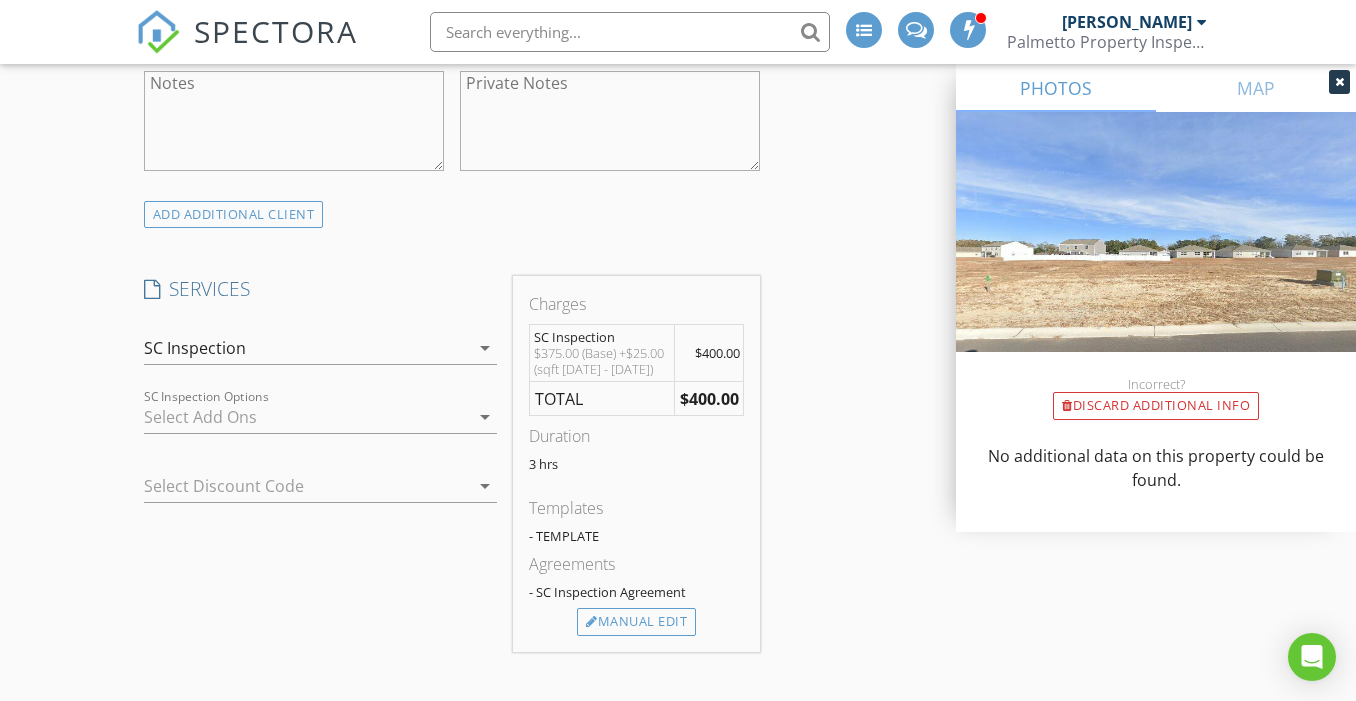 click at bounding box center [292, 486] 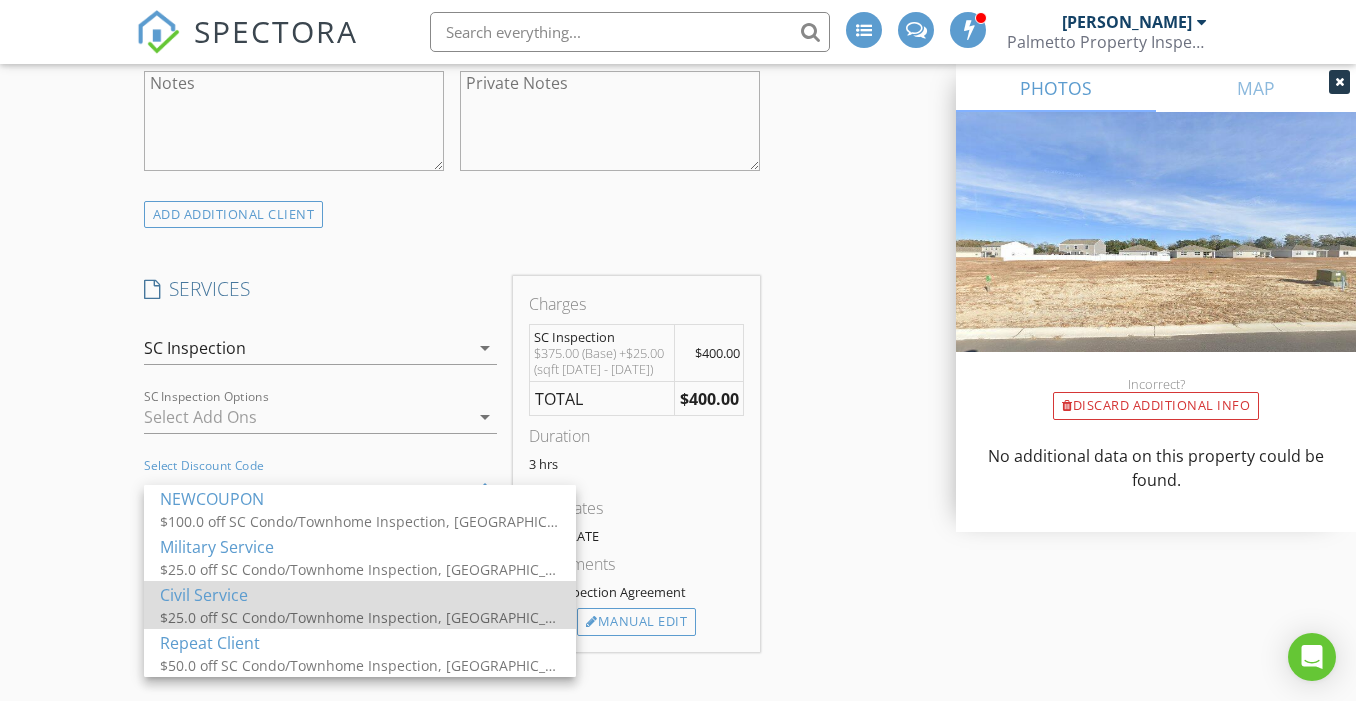 click on "$25.0 off SC Condo/Townhome Inspection, NC Condo/Townhome Inspection, SC Inspection" at bounding box center (360, 617) 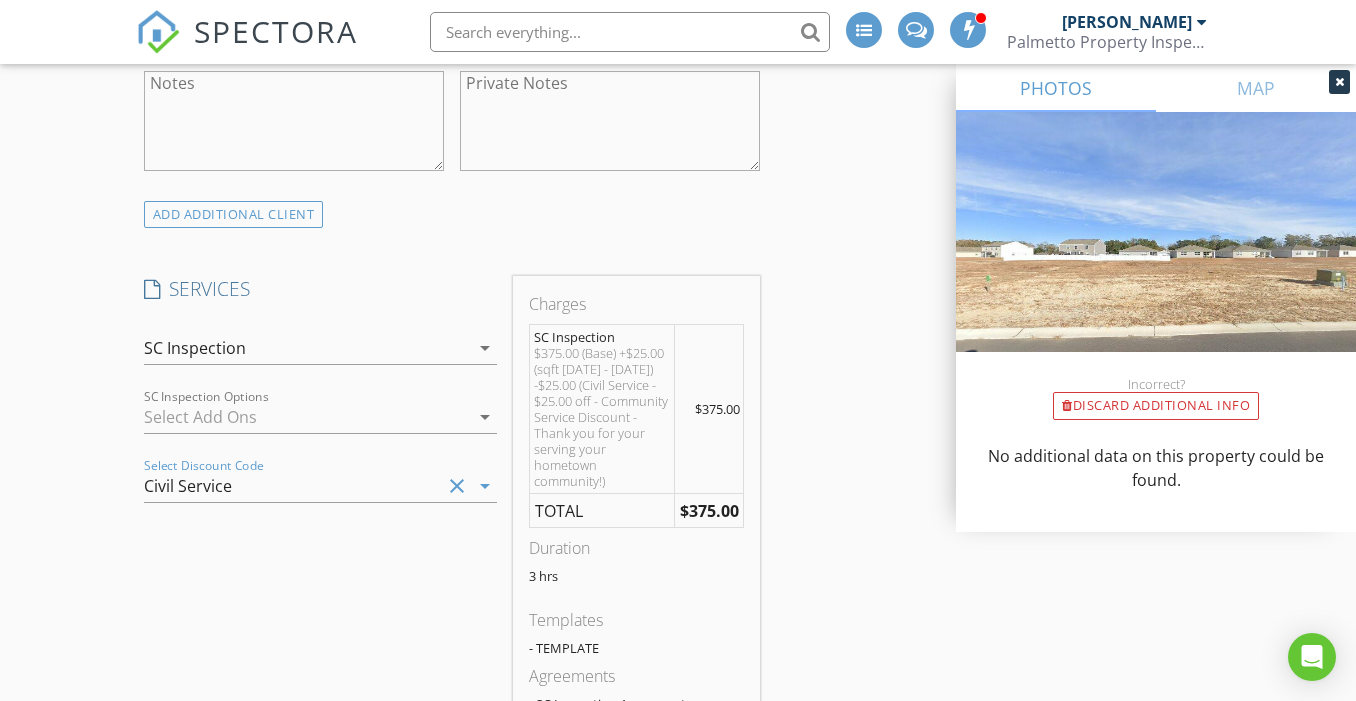 click at bounding box center (1339, 82) 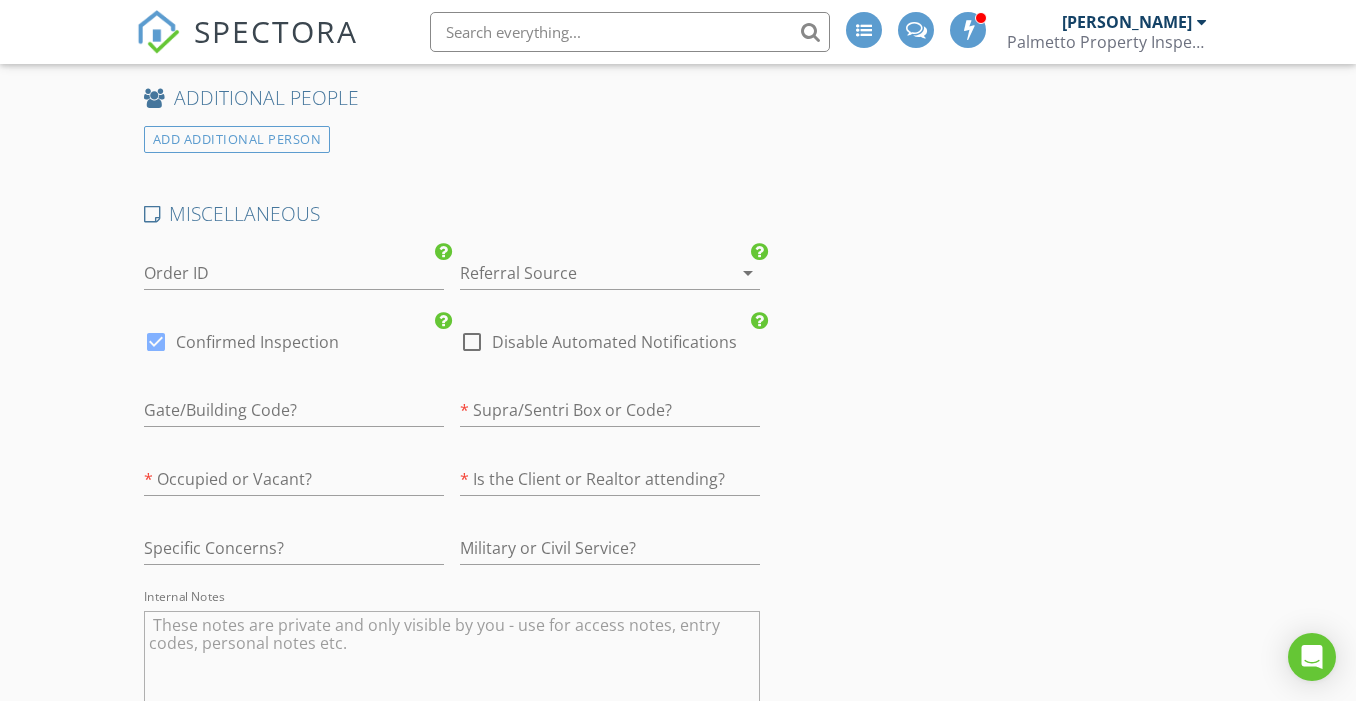 scroll, scrollTop: 2909, scrollLeft: 0, axis: vertical 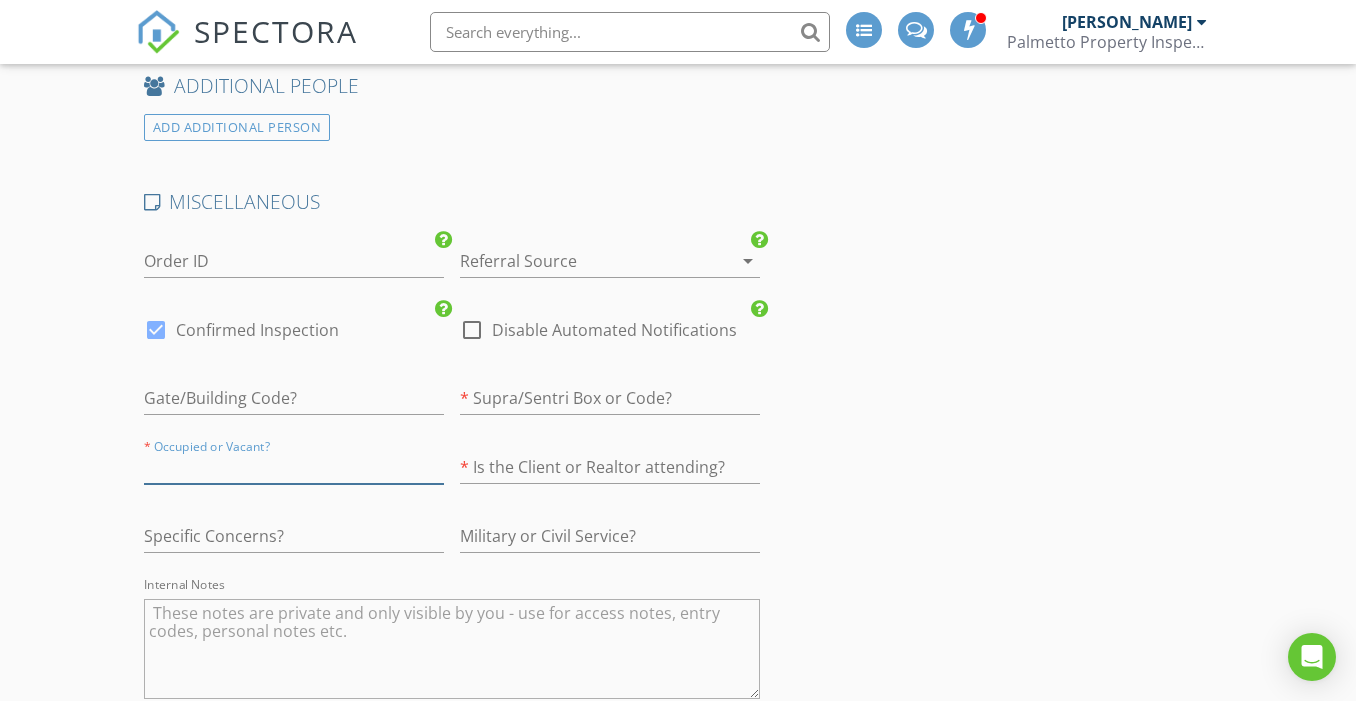 click at bounding box center [294, 467] 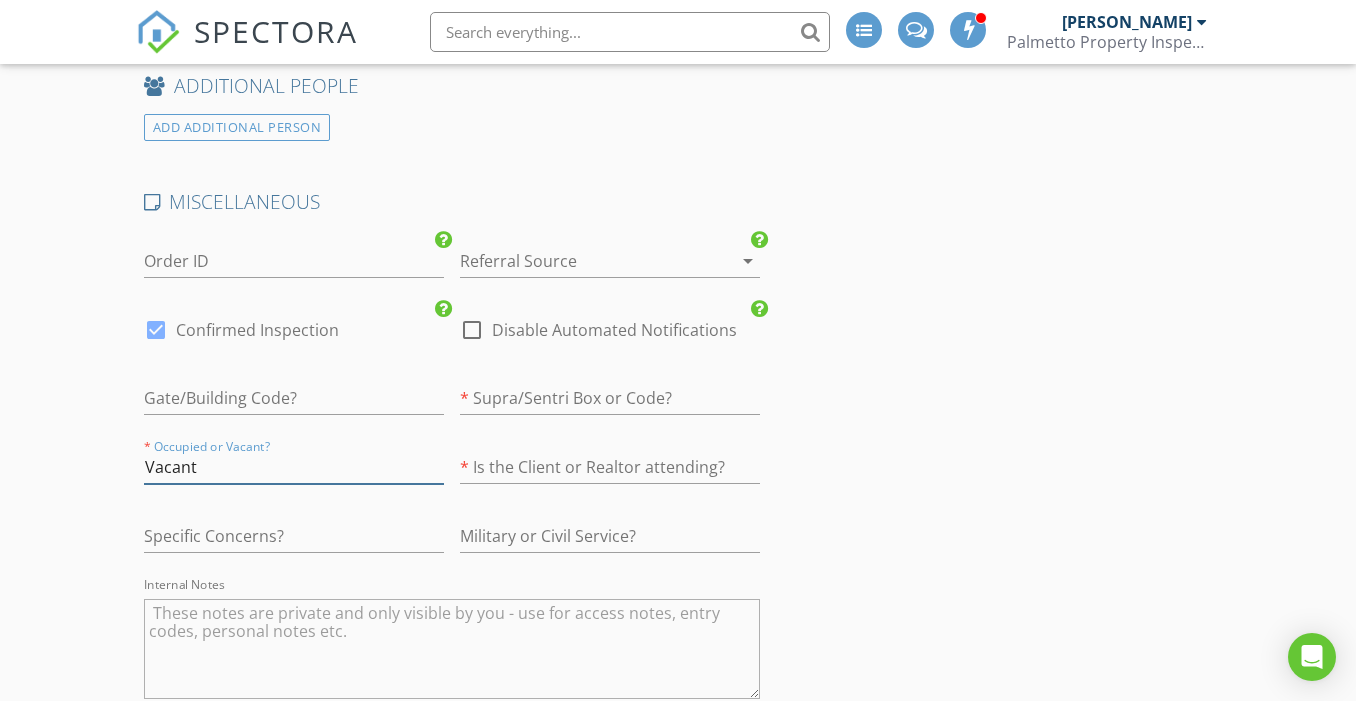 type on "Vacant" 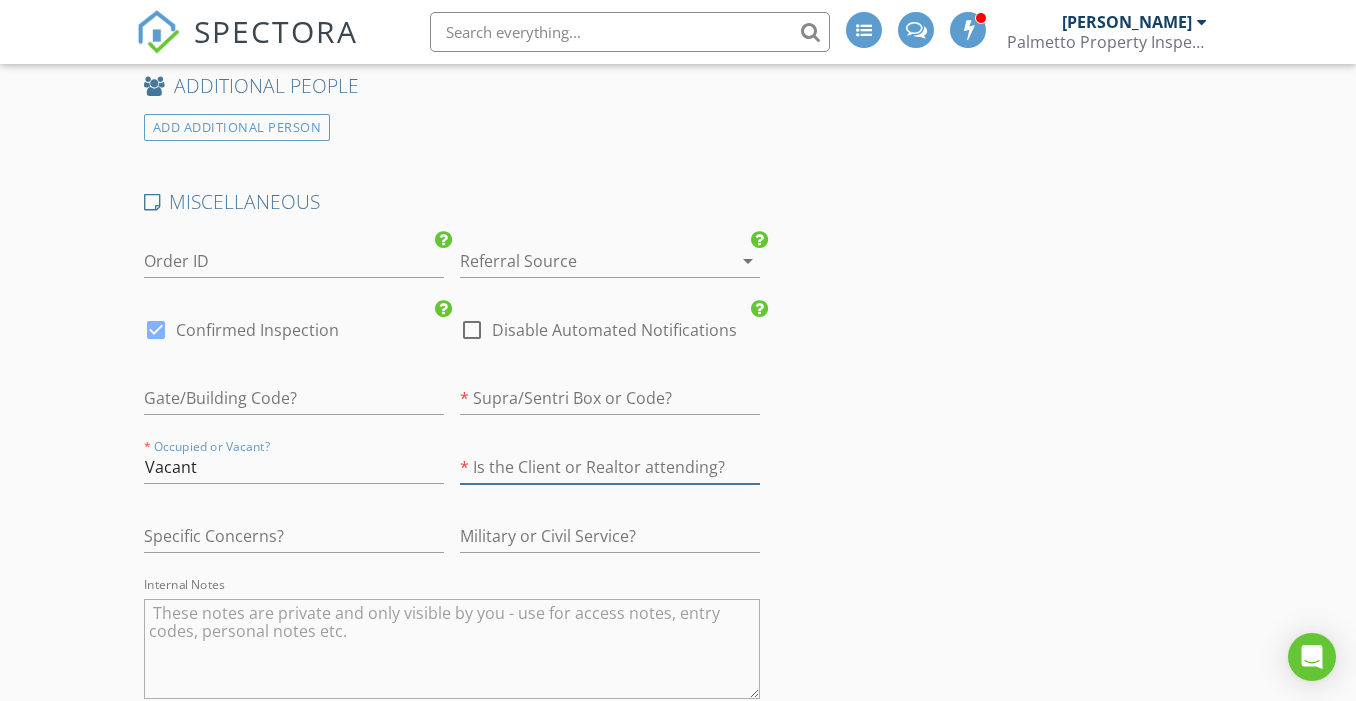 click at bounding box center [610, 467] 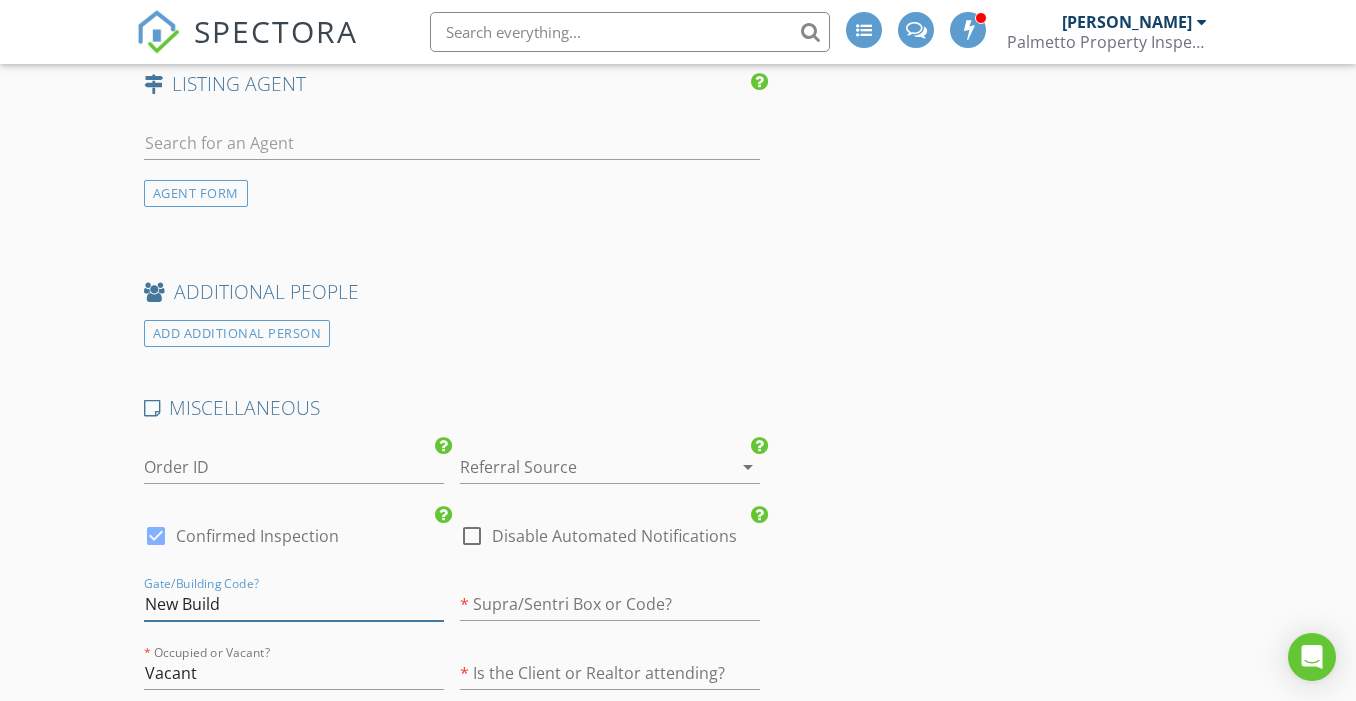 scroll, scrollTop: 2687, scrollLeft: 0, axis: vertical 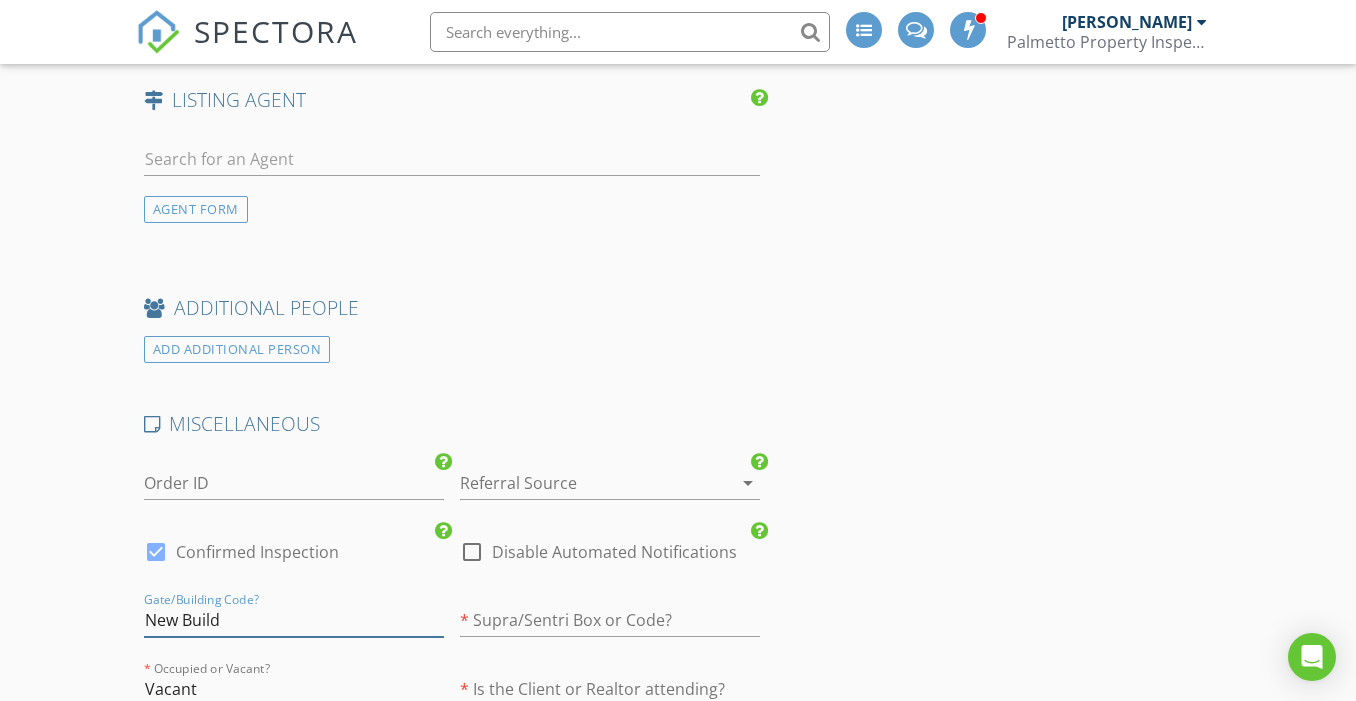 type on "New Build" 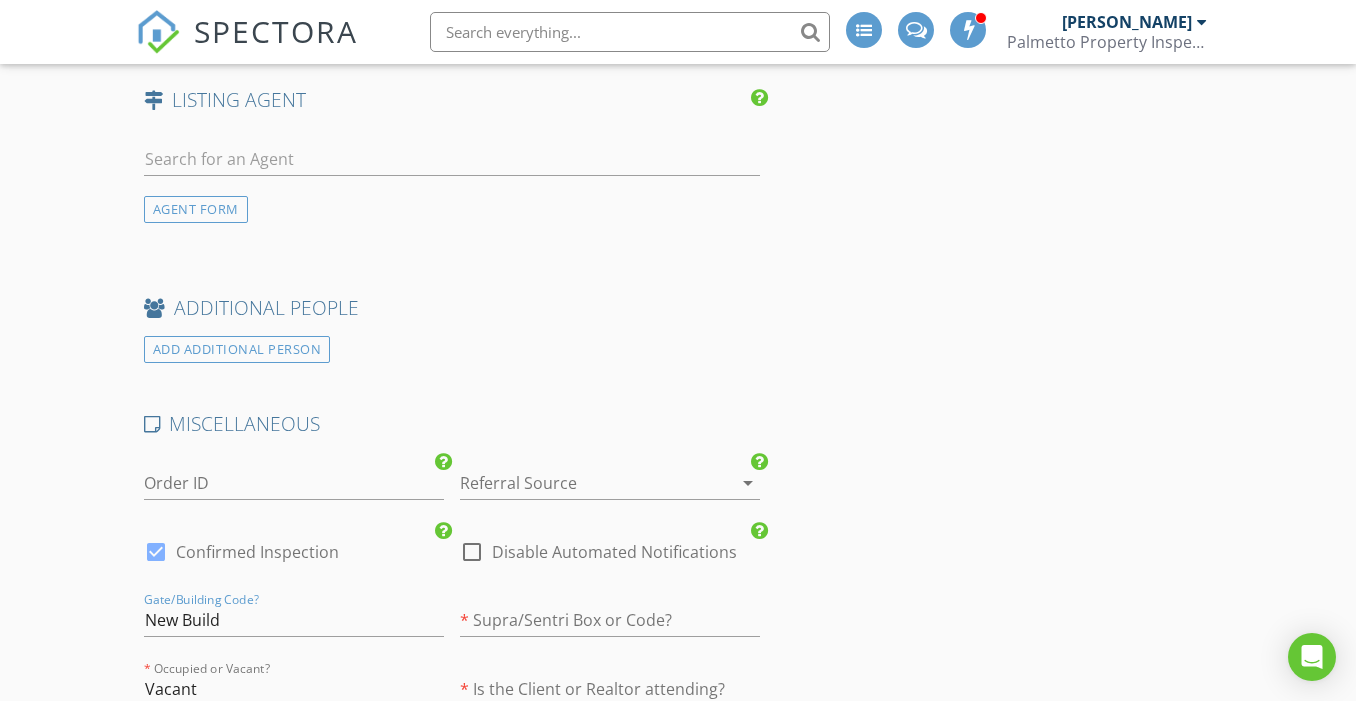 click at bounding box center (582, 483) 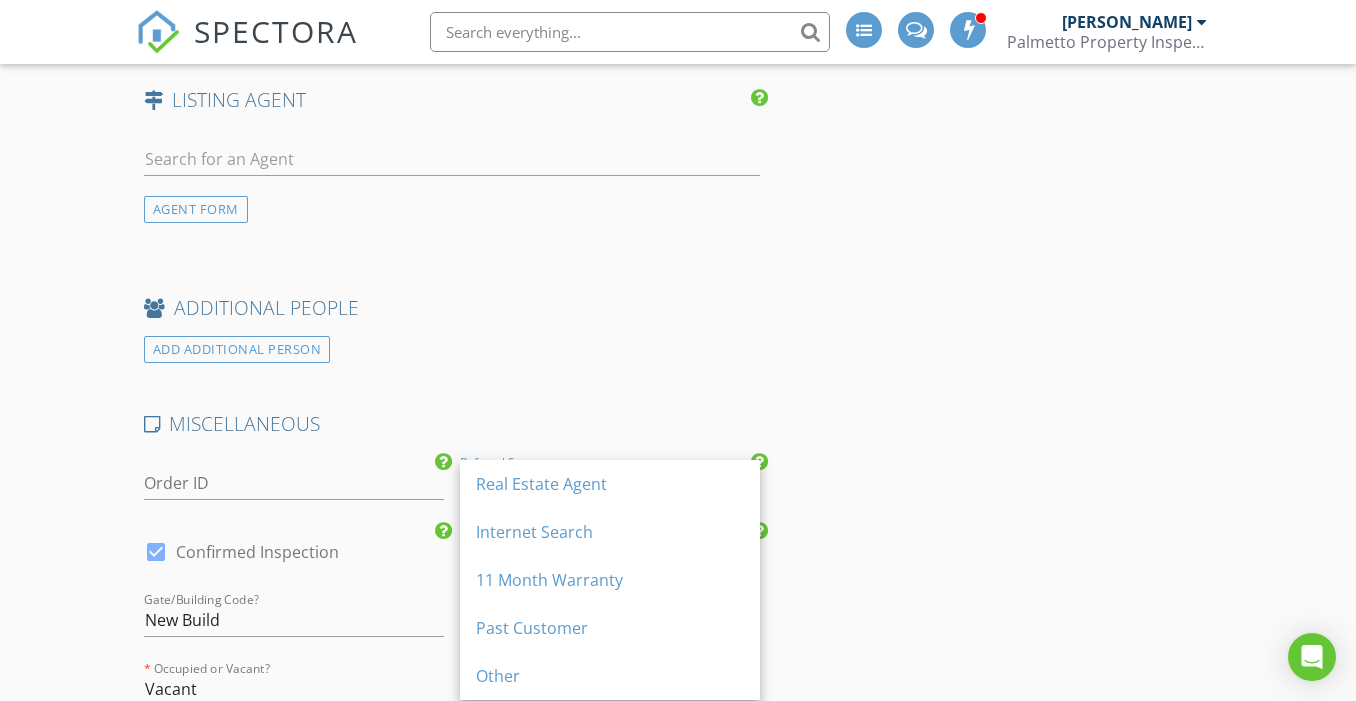 click on "Real Estate Agent" at bounding box center (610, 484) 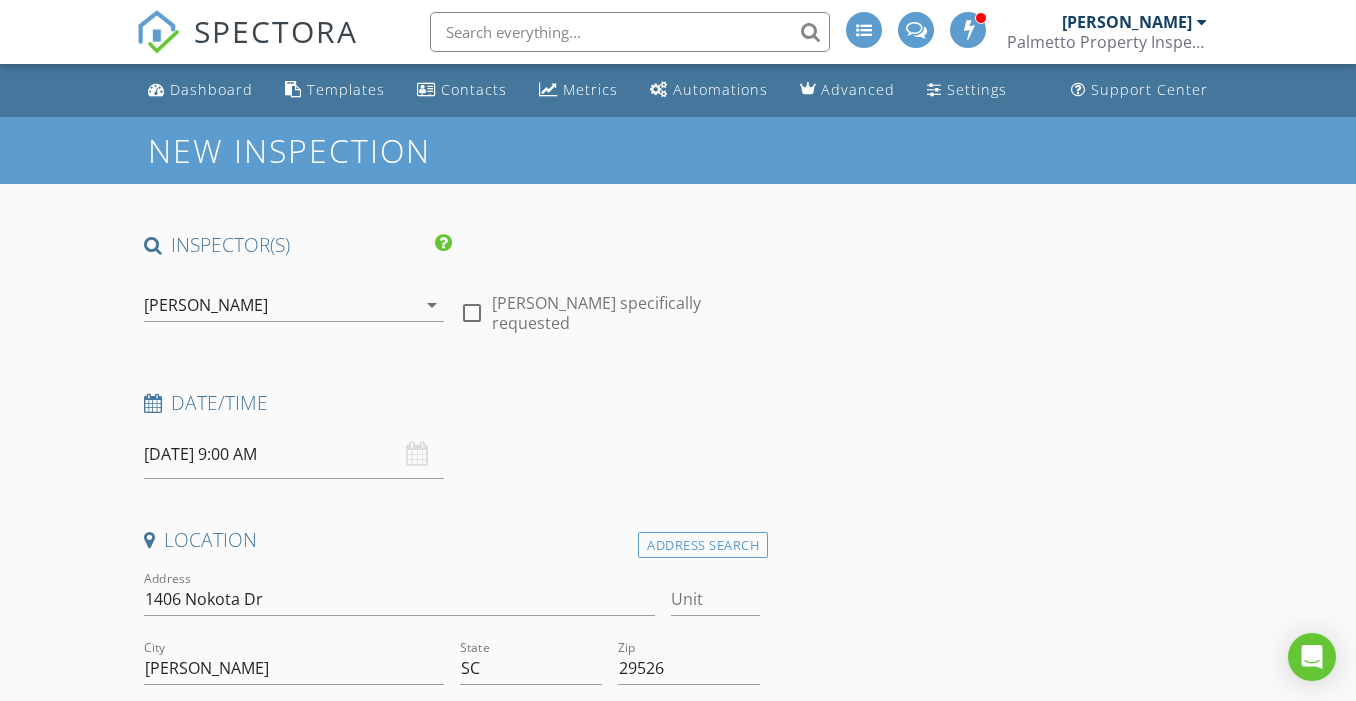 scroll, scrollTop: 0, scrollLeft: 0, axis: both 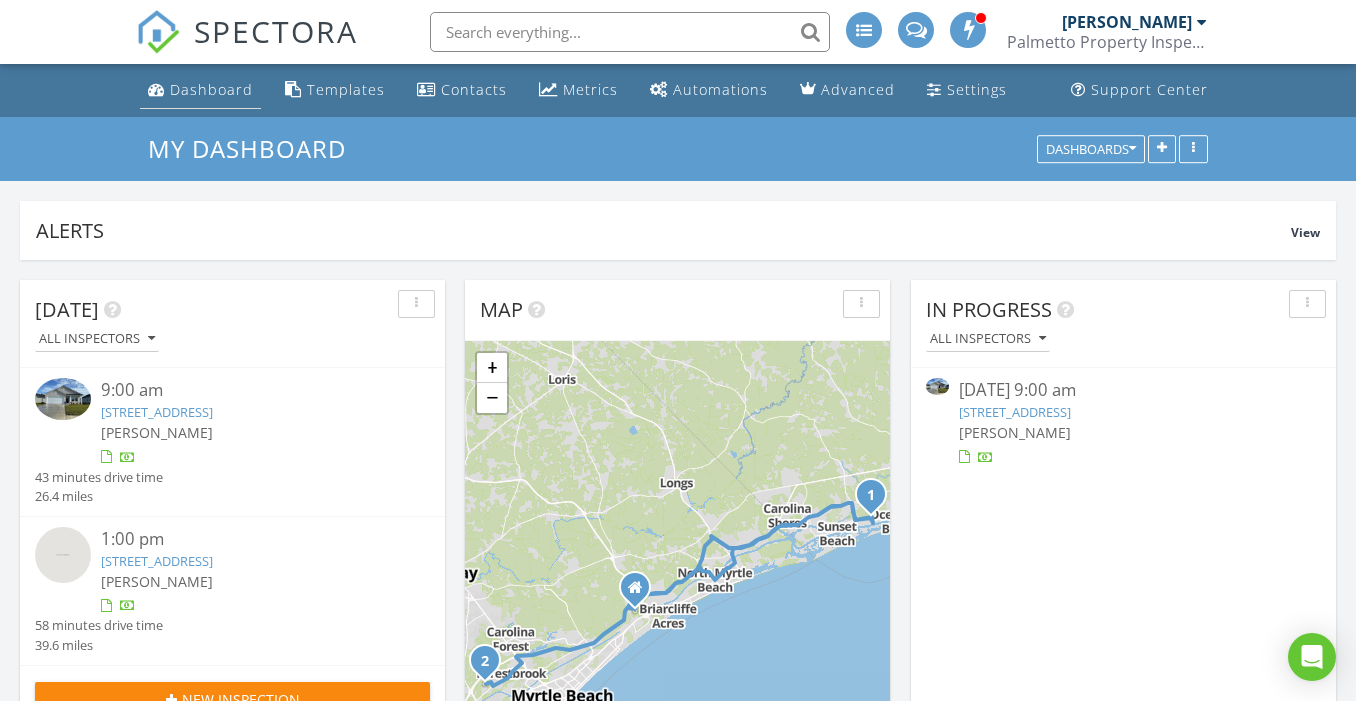 click on "Dashboard" at bounding box center (211, 89) 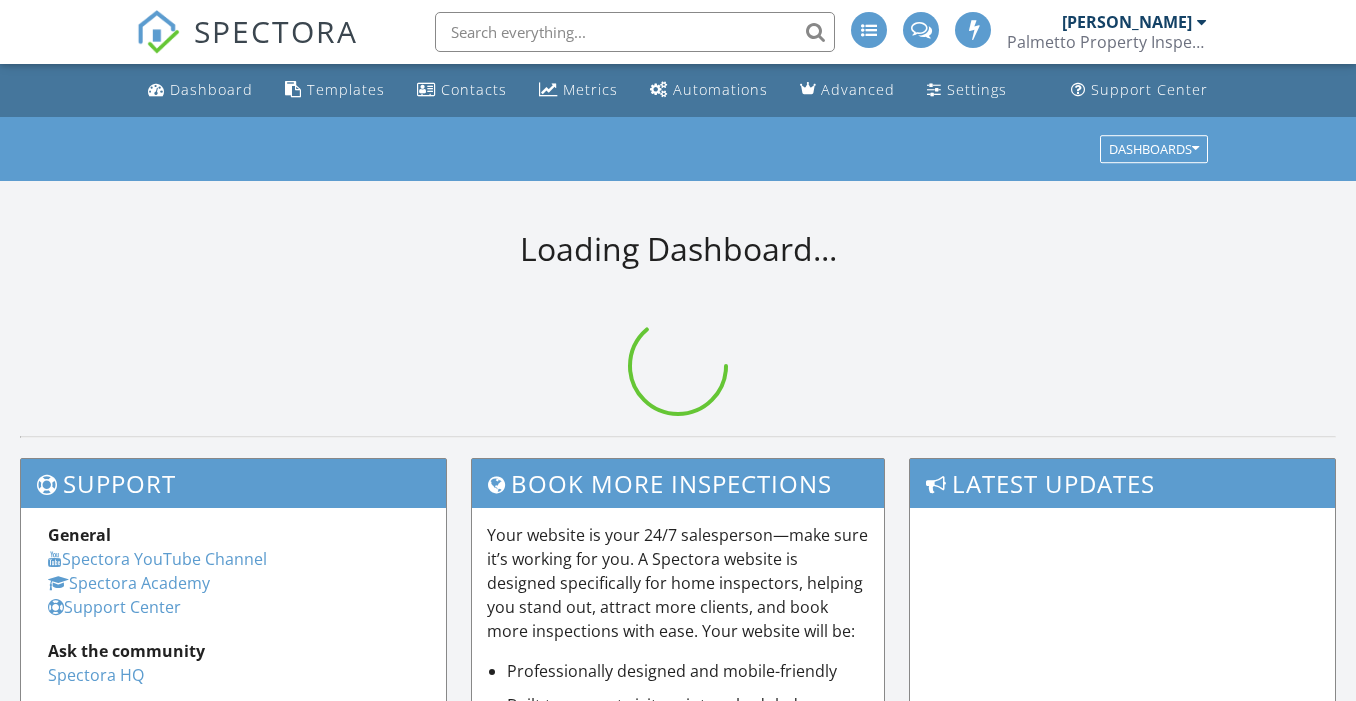 scroll, scrollTop: 0, scrollLeft: 0, axis: both 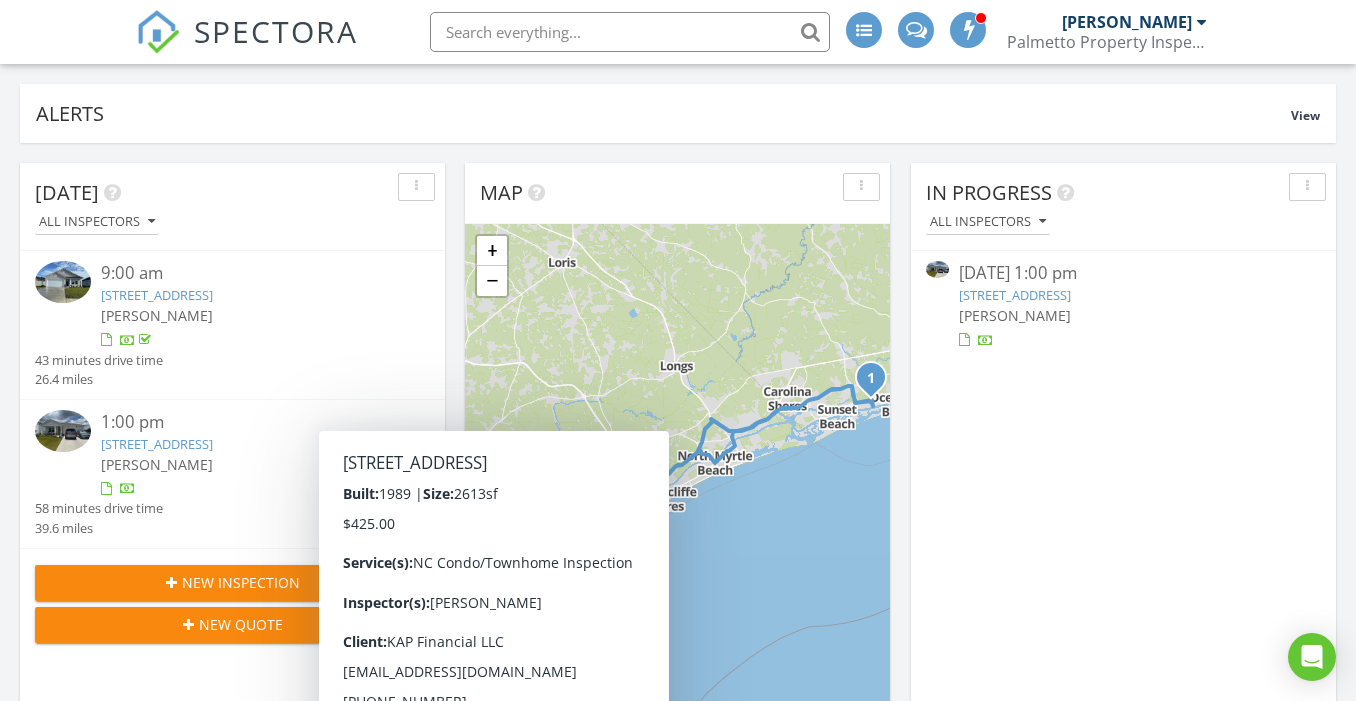 click on "[STREET_ADDRESS]" at bounding box center (157, 444) 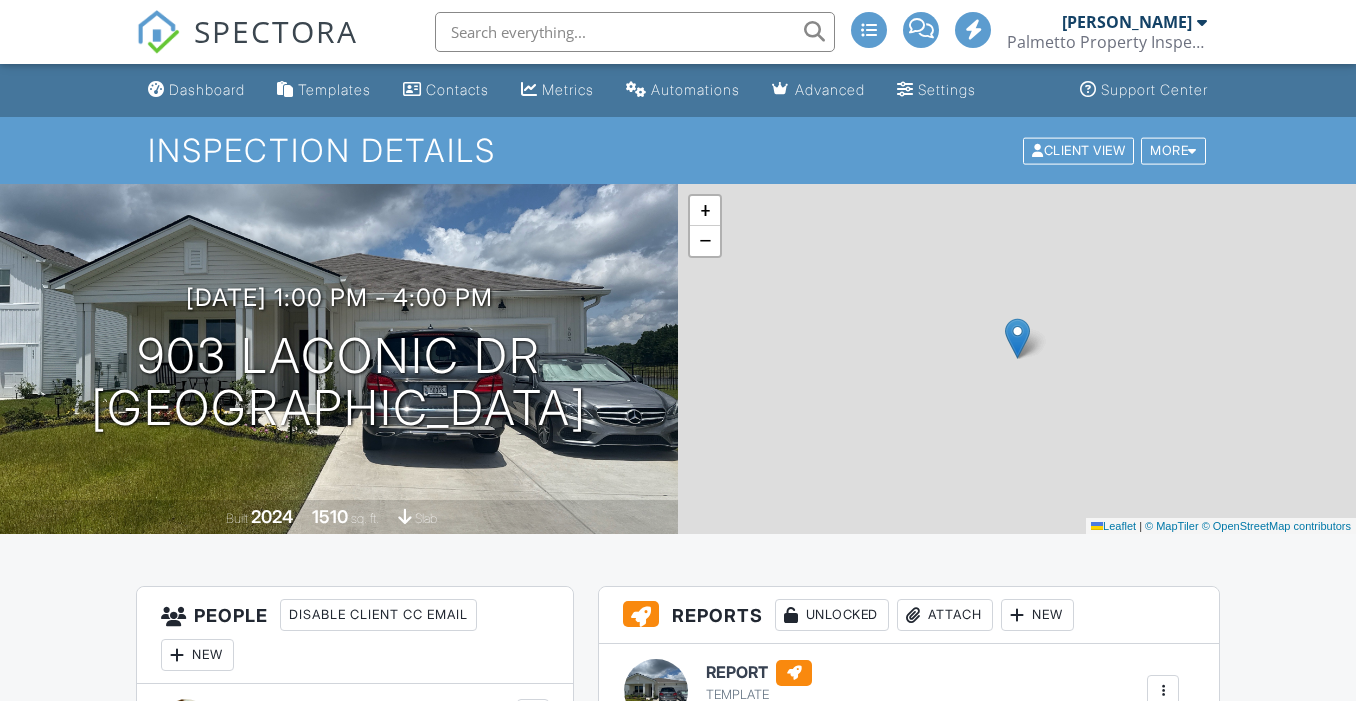 scroll, scrollTop: 0, scrollLeft: 0, axis: both 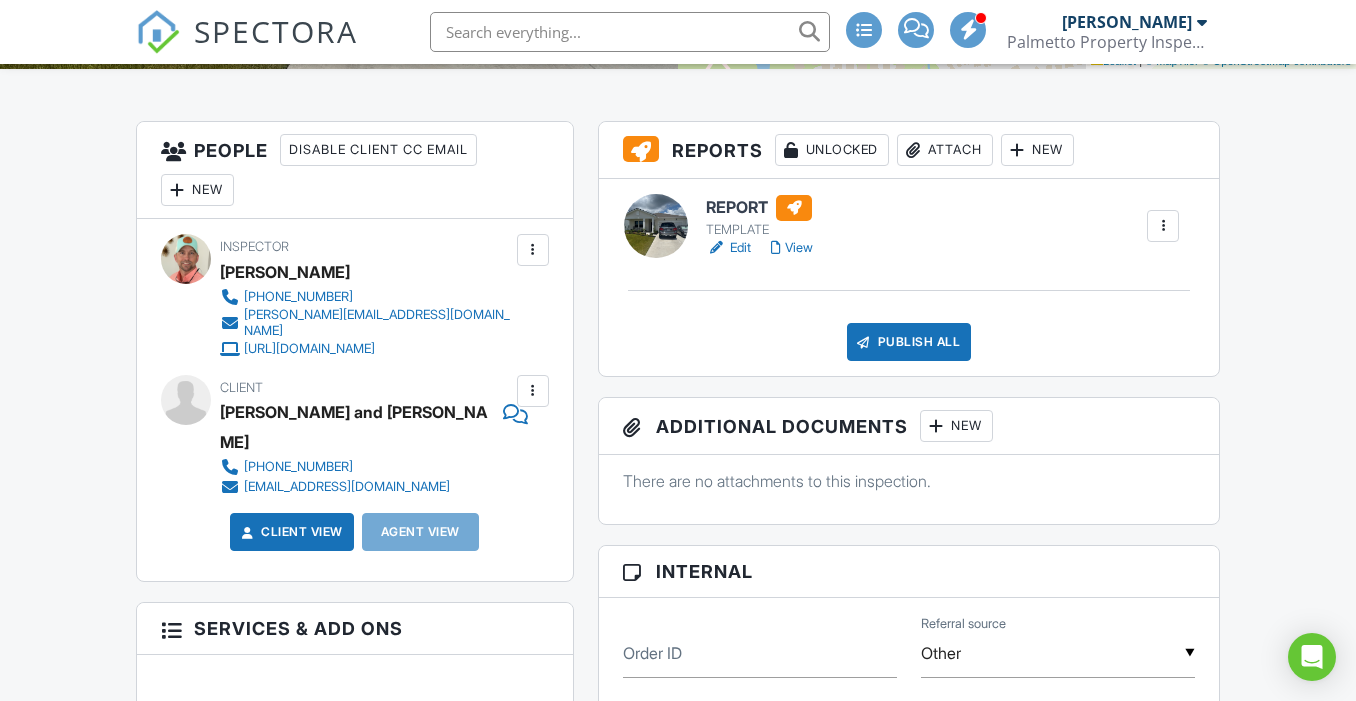 click on "Edit" at bounding box center (728, 248) 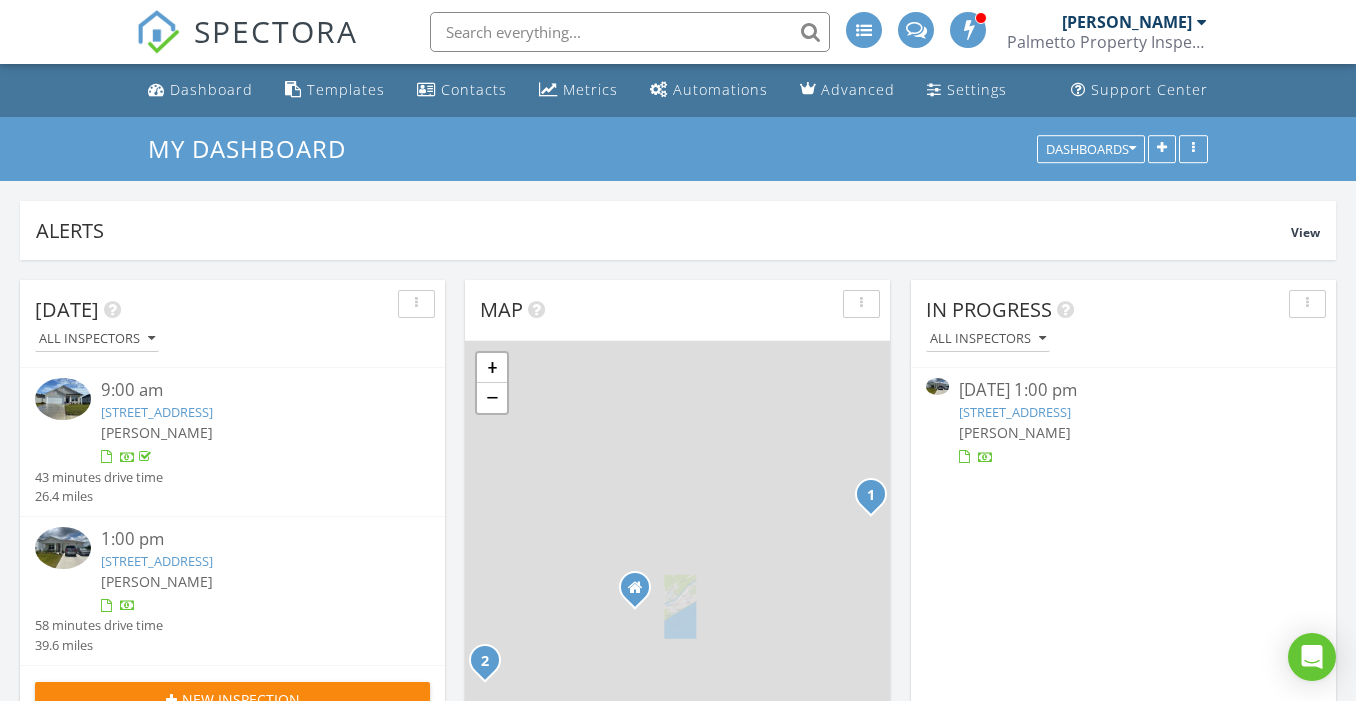 scroll, scrollTop: 0, scrollLeft: 0, axis: both 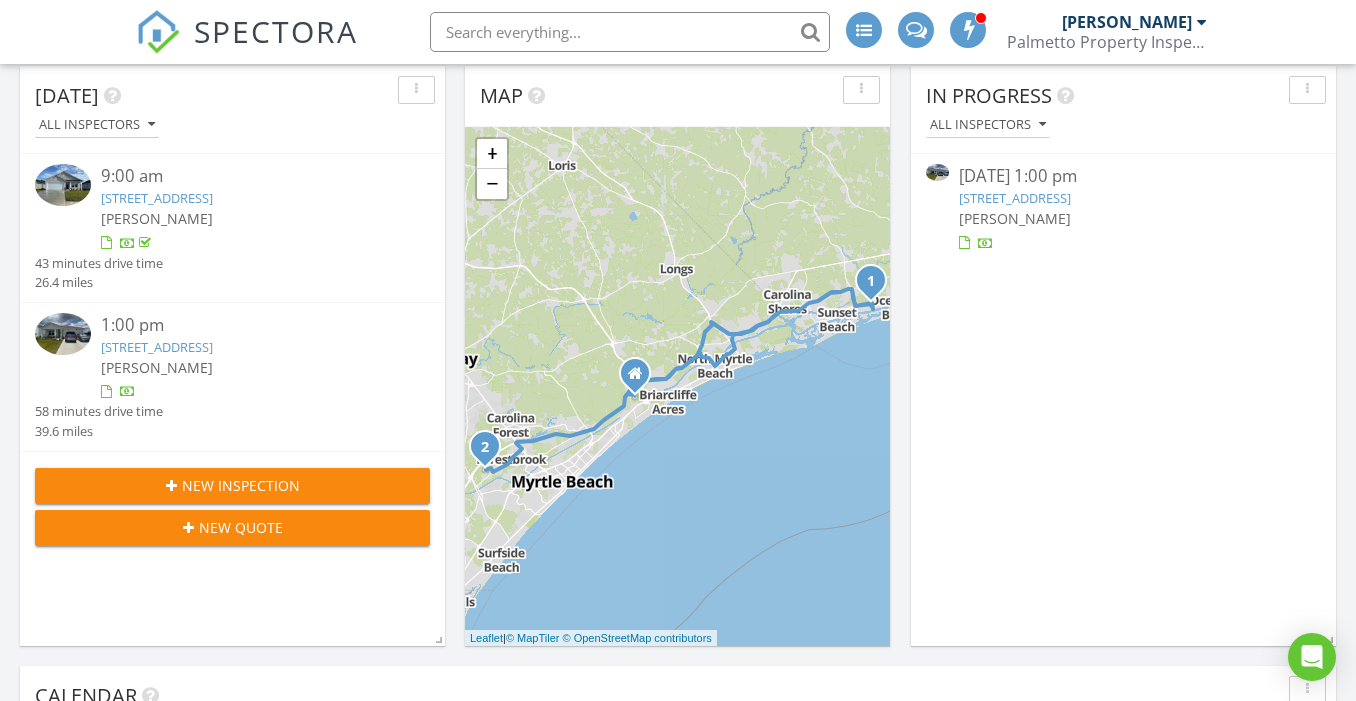 click on "[STREET_ADDRESS]" at bounding box center [157, 347] 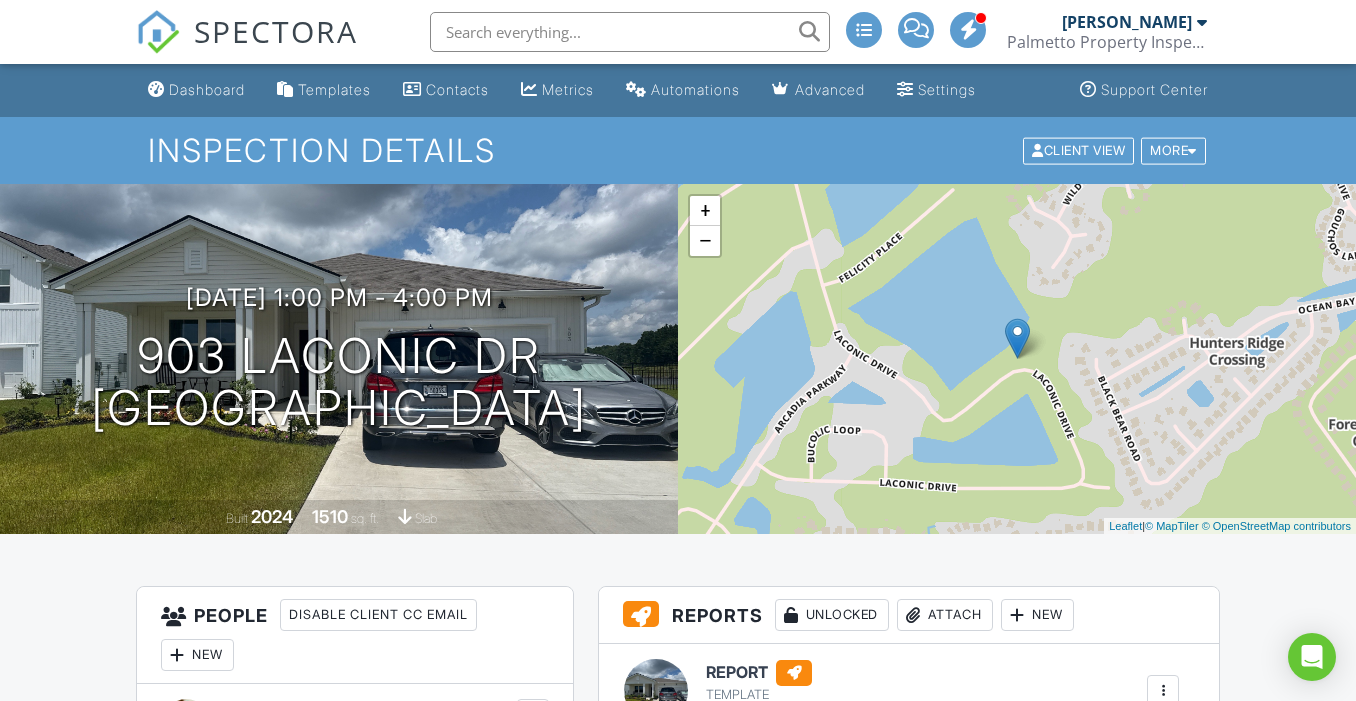 scroll, scrollTop: 275, scrollLeft: 0, axis: vertical 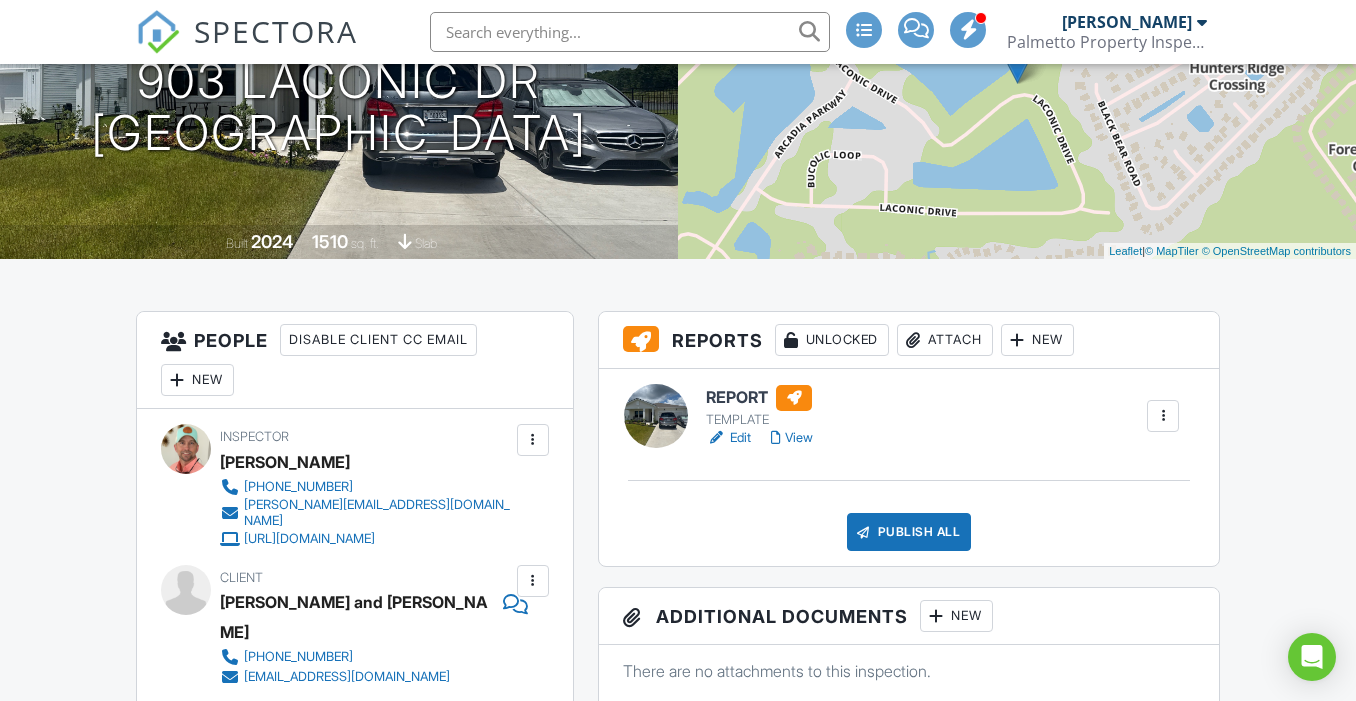 click on "Publish All" at bounding box center (909, 532) 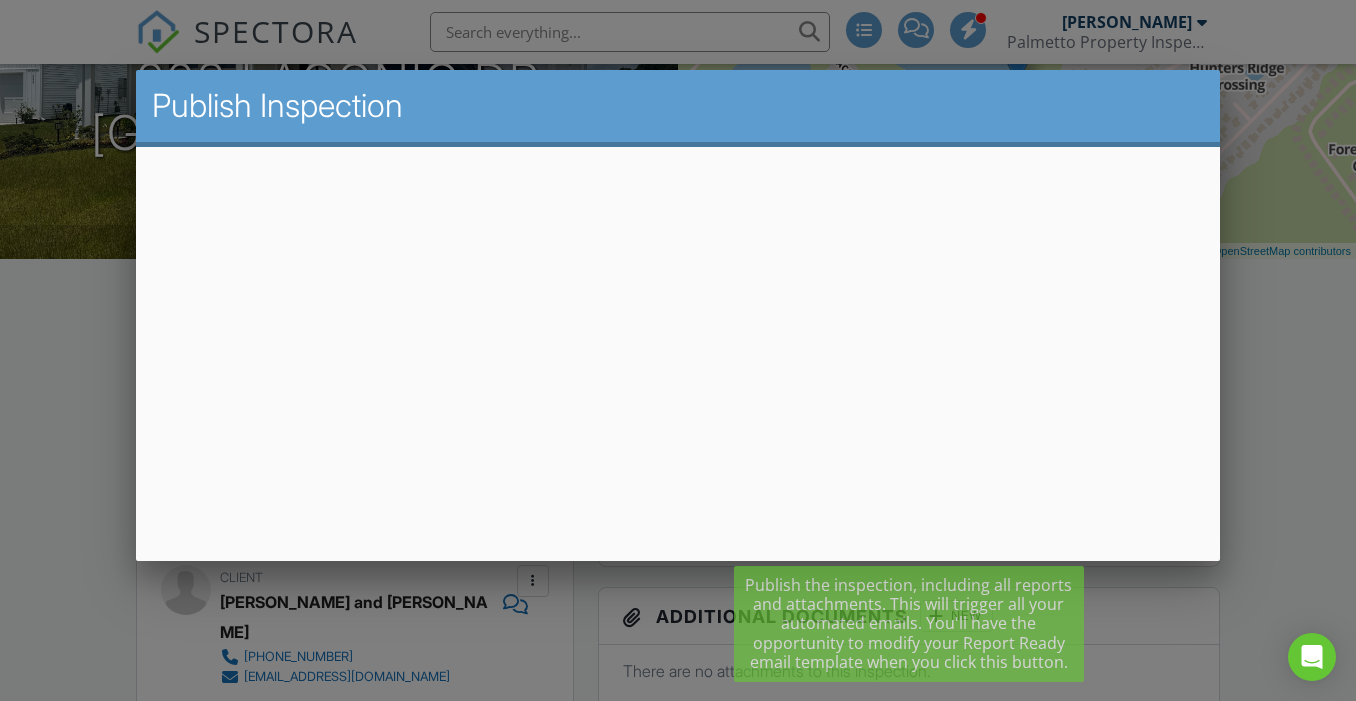 scroll, scrollTop: 275, scrollLeft: 0, axis: vertical 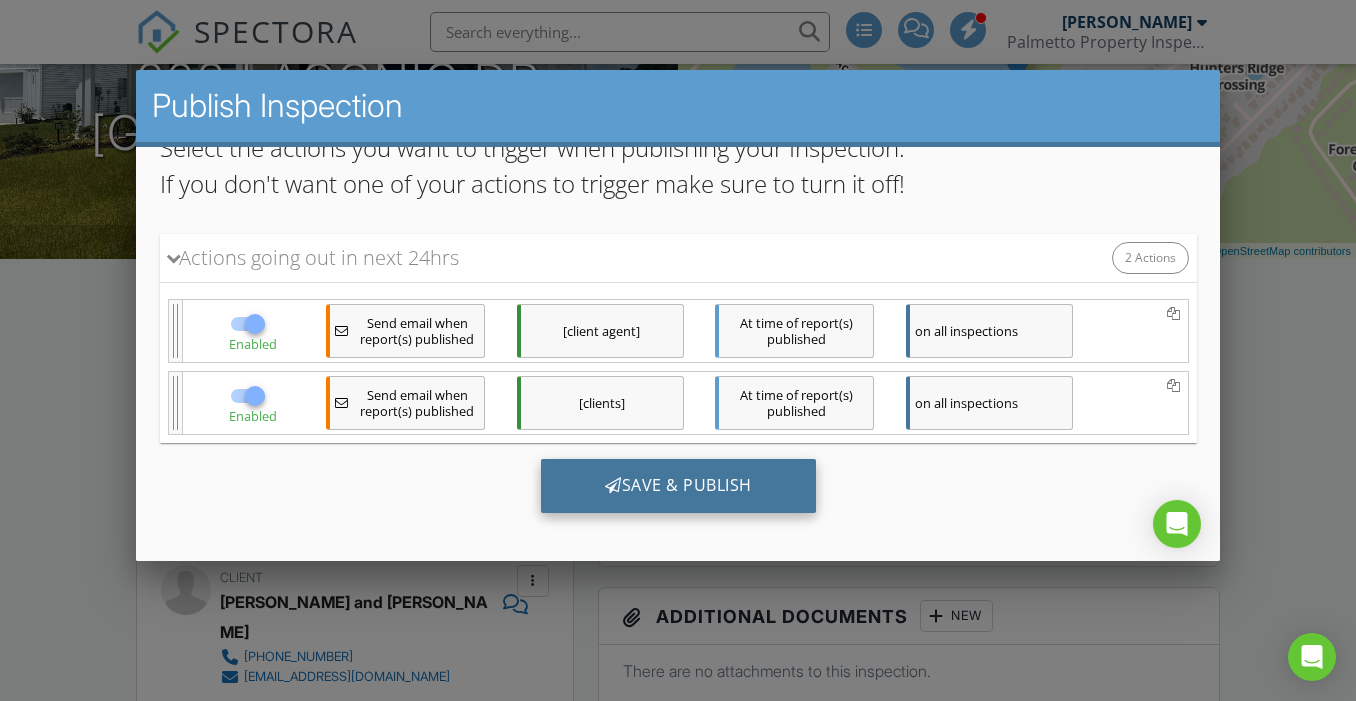 click on "Save & Publish" at bounding box center [677, 486] 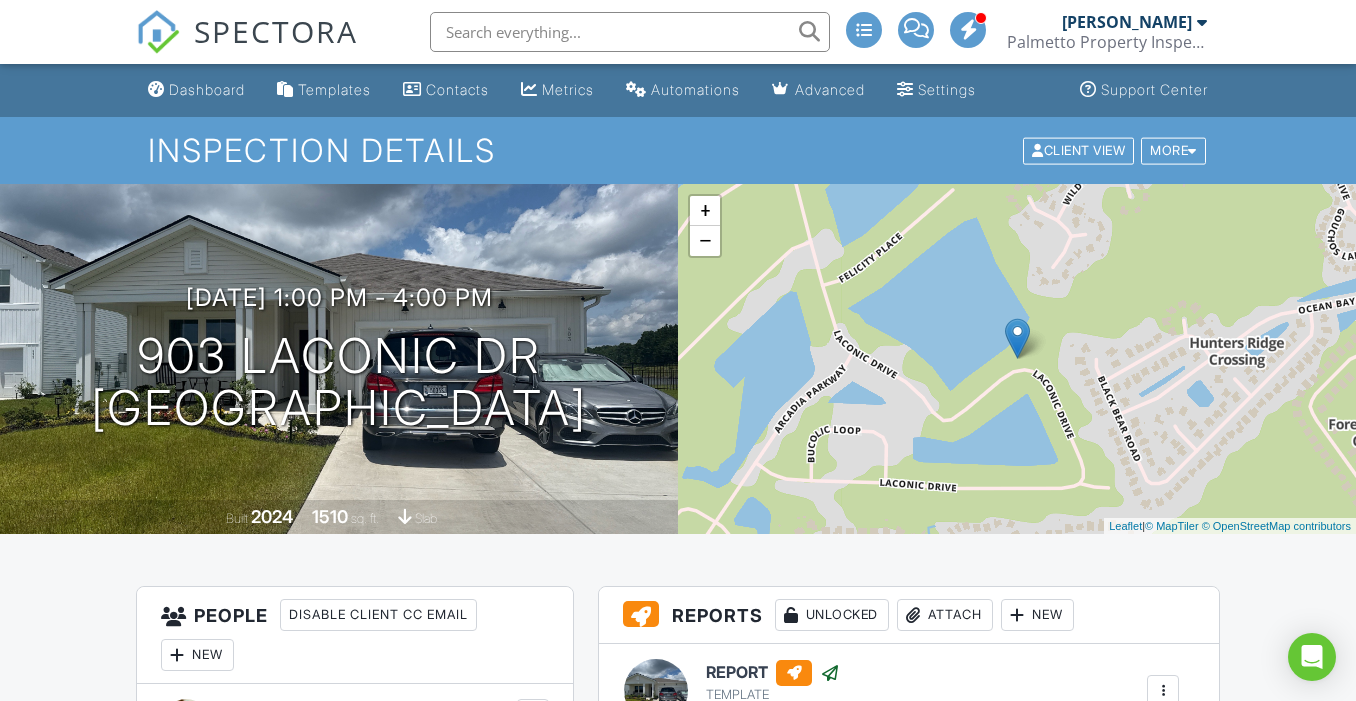 scroll, scrollTop: 0, scrollLeft: 0, axis: both 